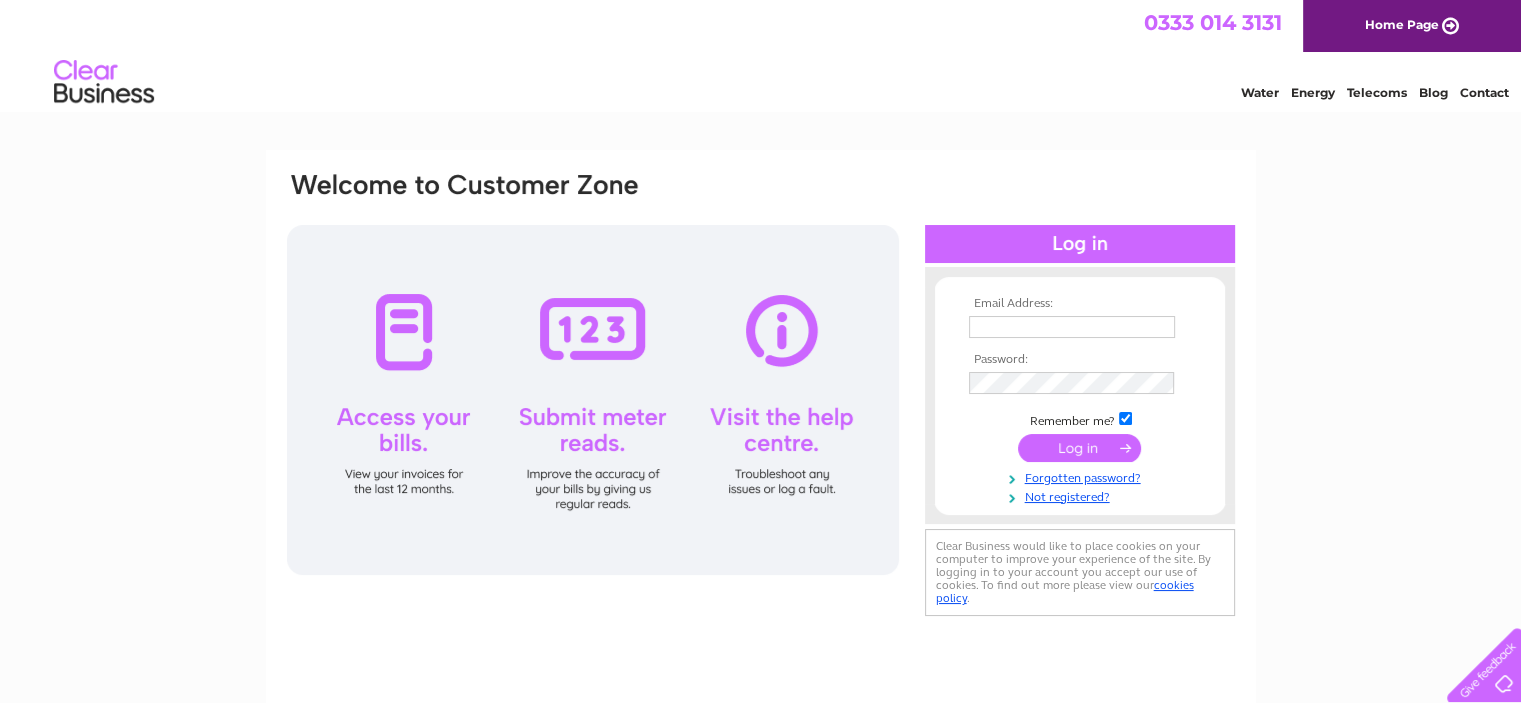 scroll, scrollTop: 0, scrollLeft: 0, axis: both 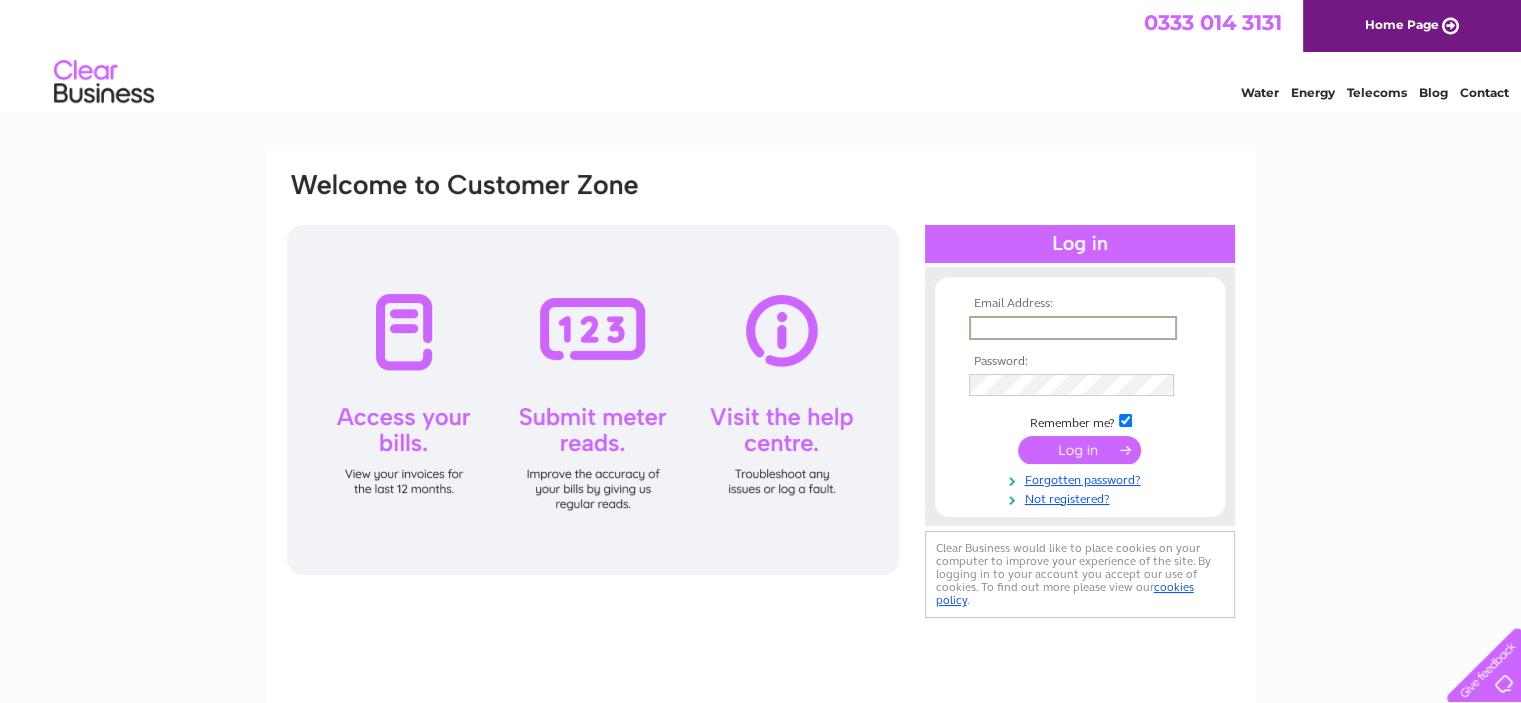 click at bounding box center [1073, 328] 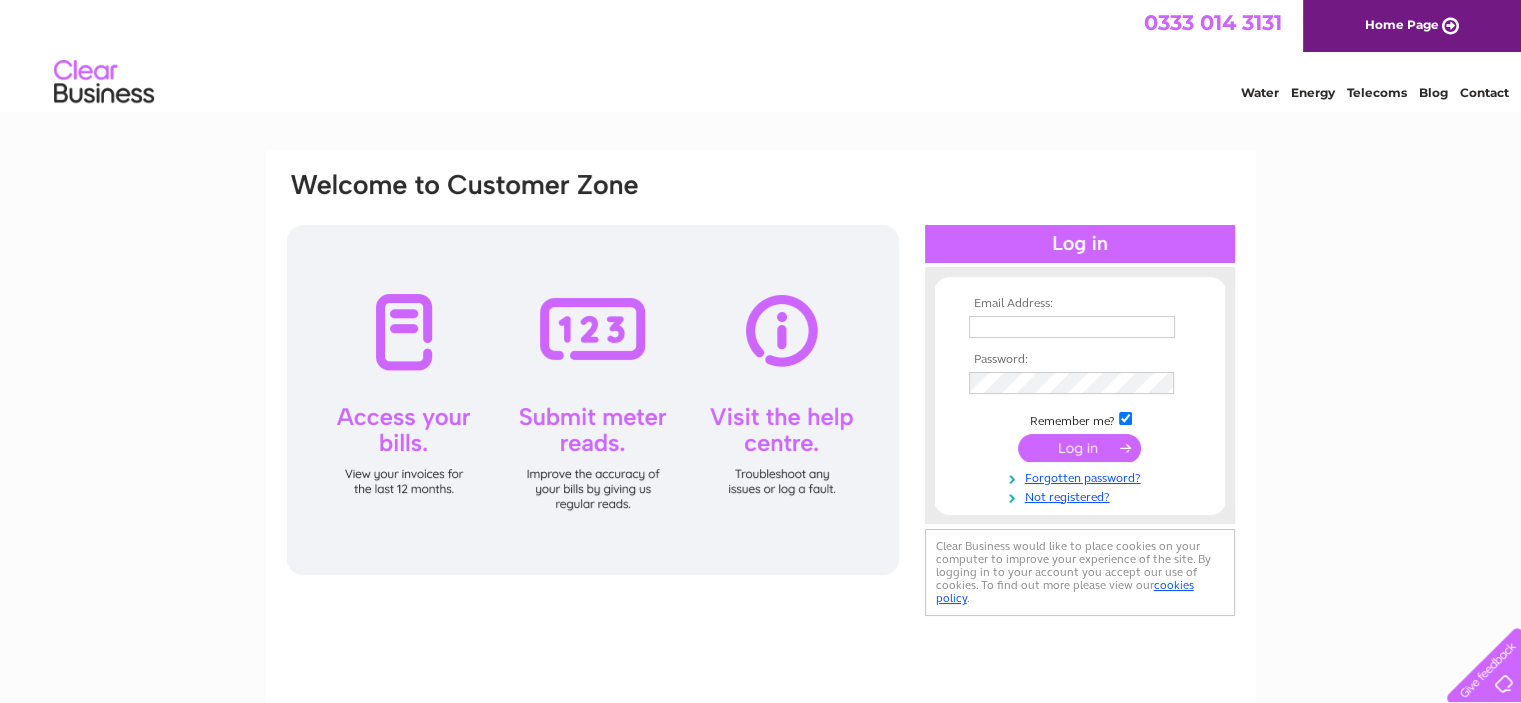 click on "Email Address:
Password:" at bounding box center (760, 601) 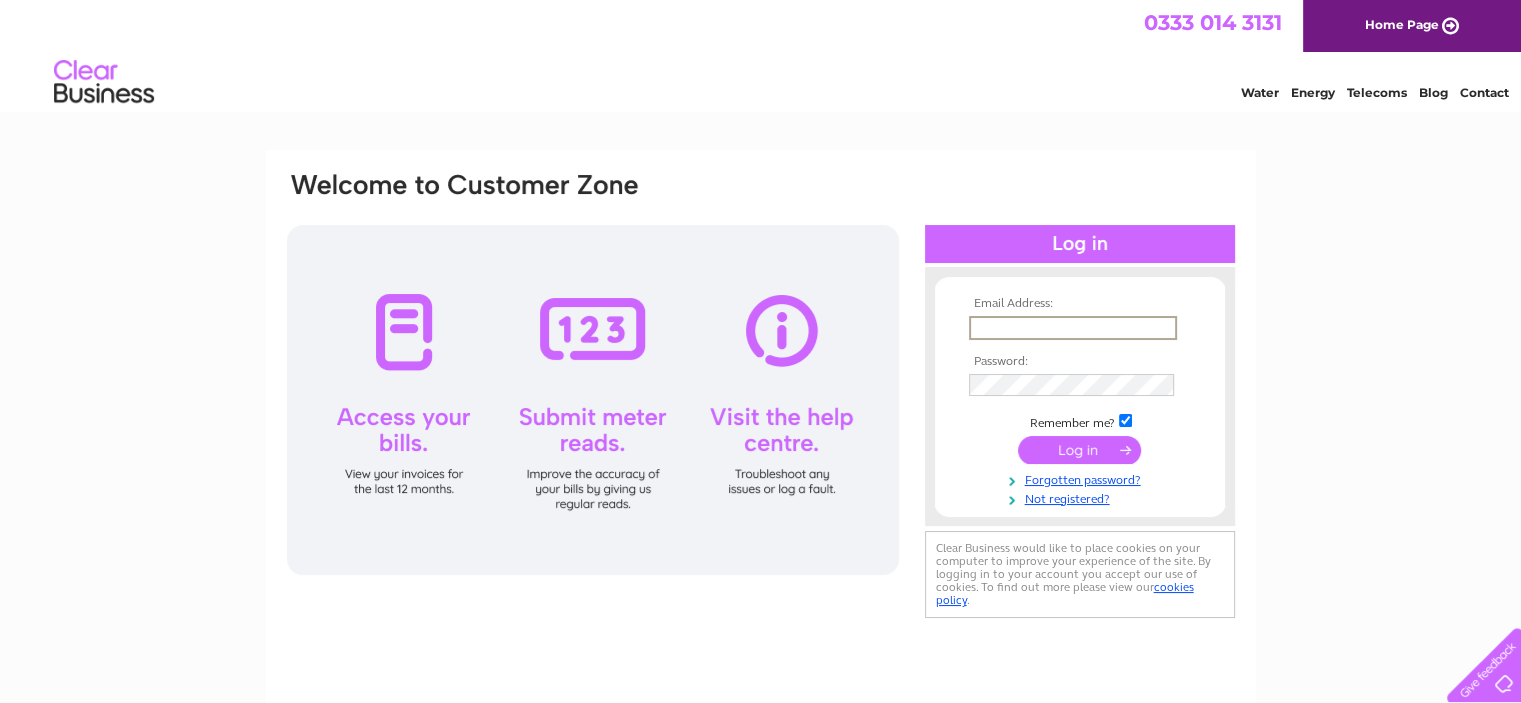 click at bounding box center [1073, 328] 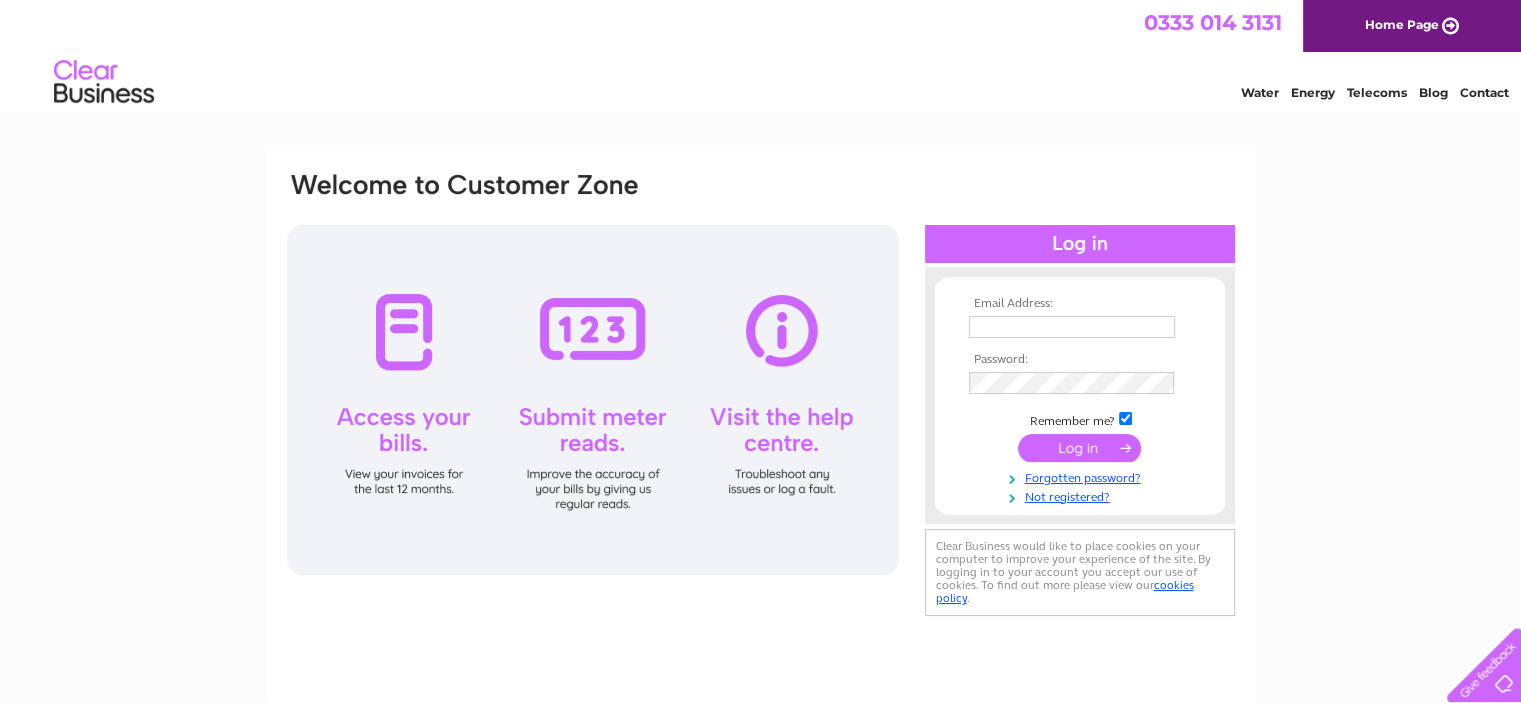 scroll, scrollTop: 0, scrollLeft: 0, axis: both 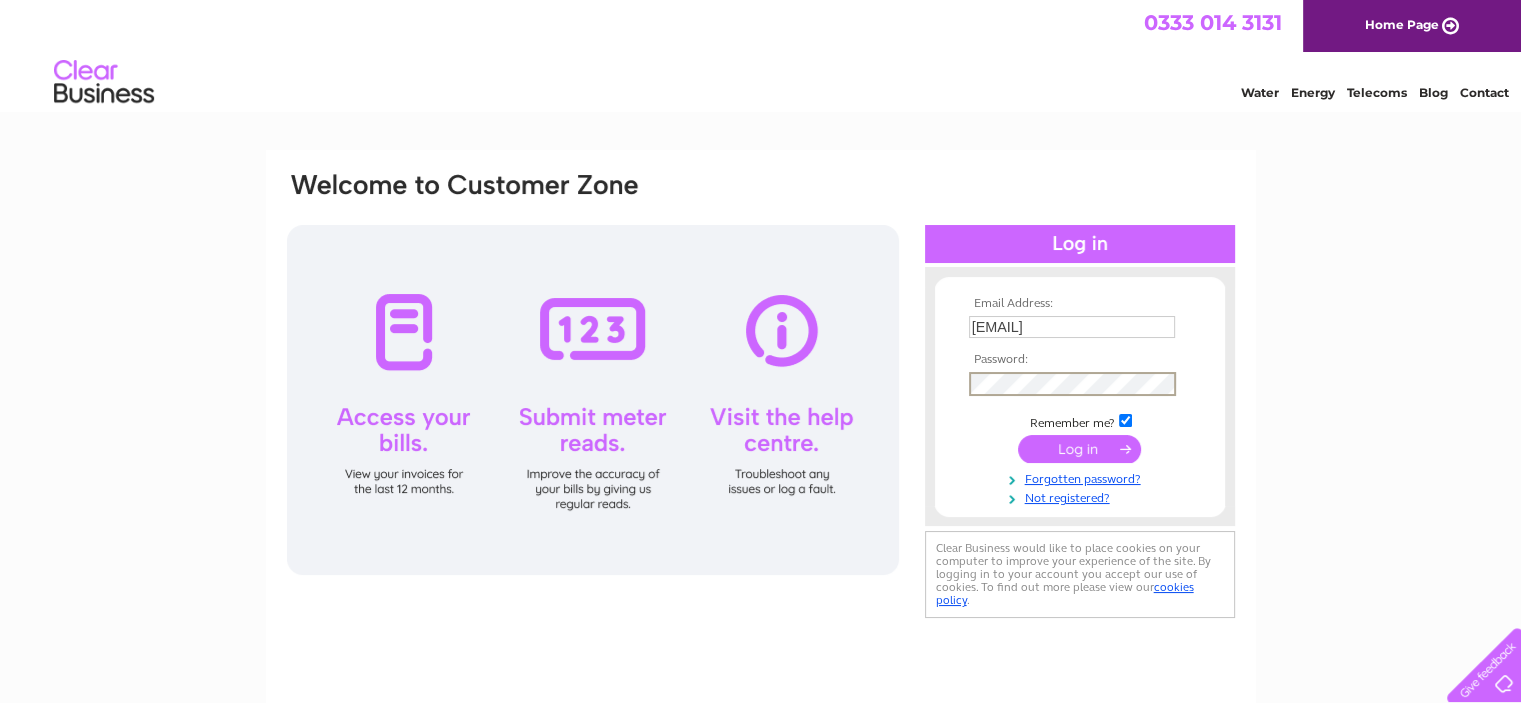 click on "avrildunn@pennypetroleum.co.uk" at bounding box center (1072, 327) 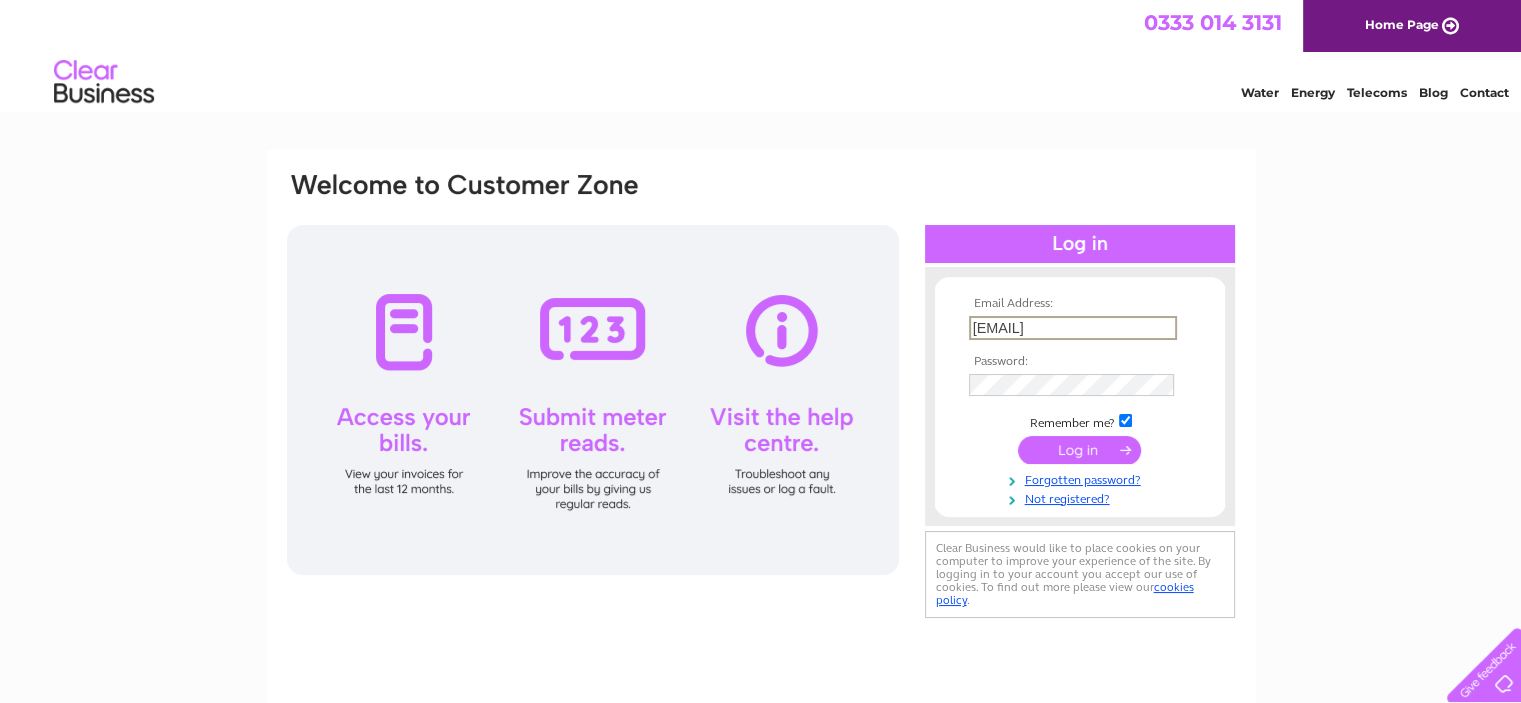 click on "avrildunn@pennypetroleum.co.uk" at bounding box center (1073, 328) 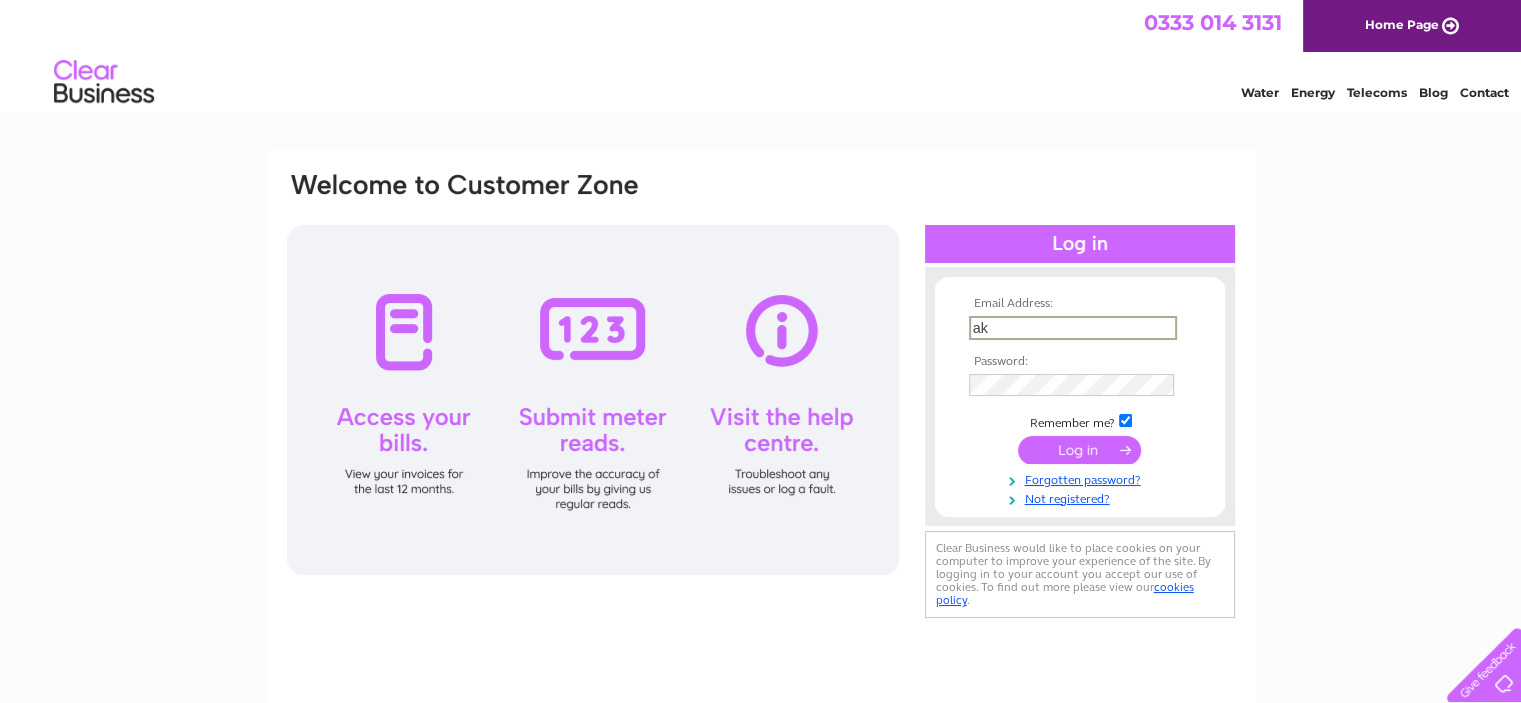 type on "k" 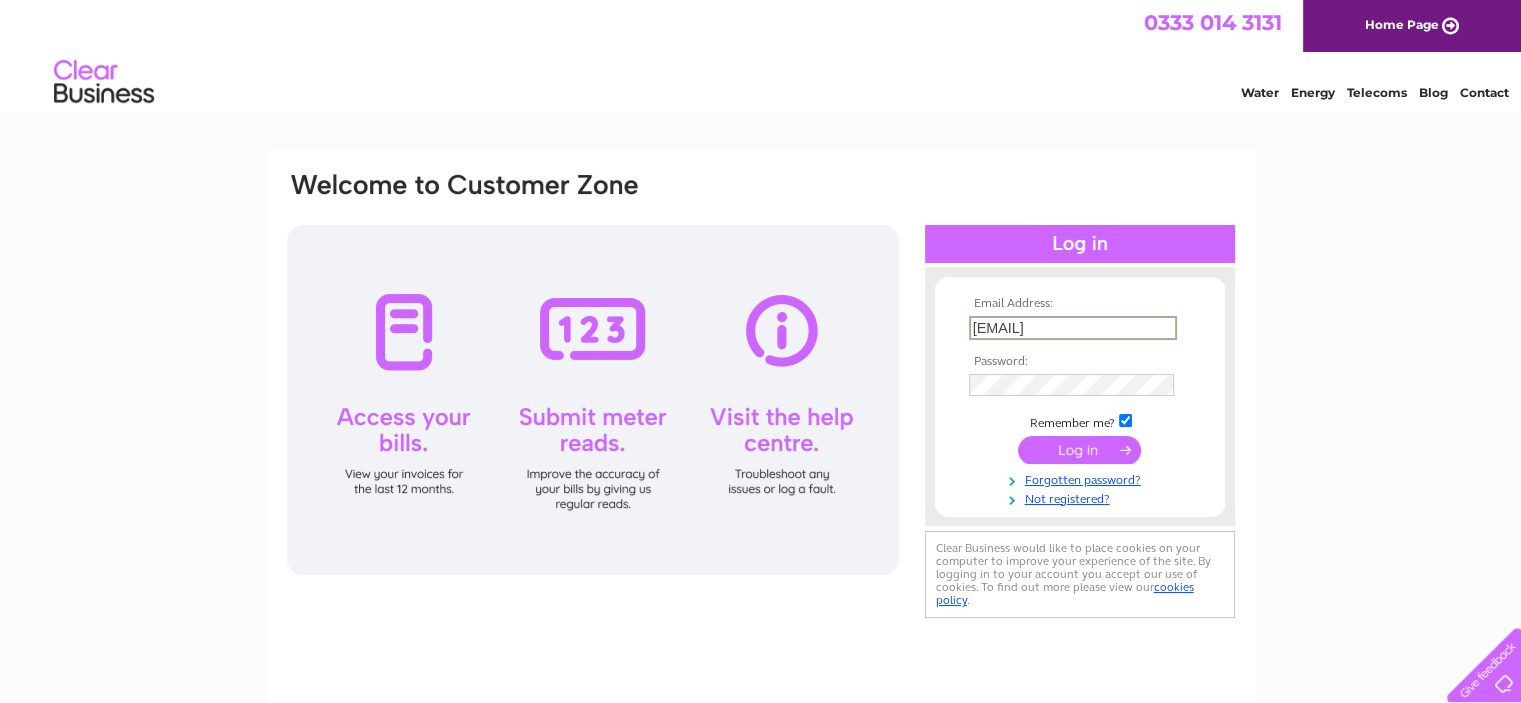 scroll, scrollTop: 0, scrollLeft: 38, axis: horizontal 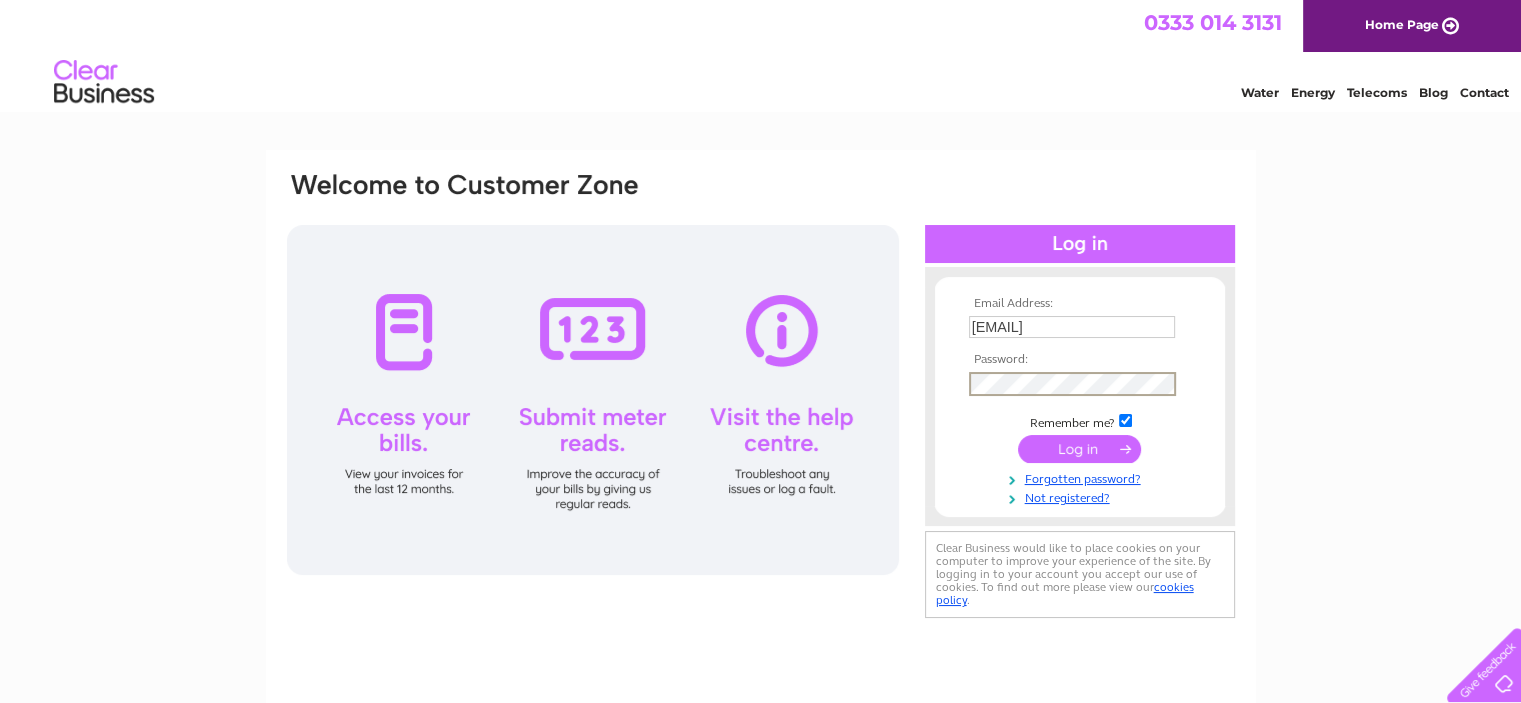 click at bounding box center [1079, 449] 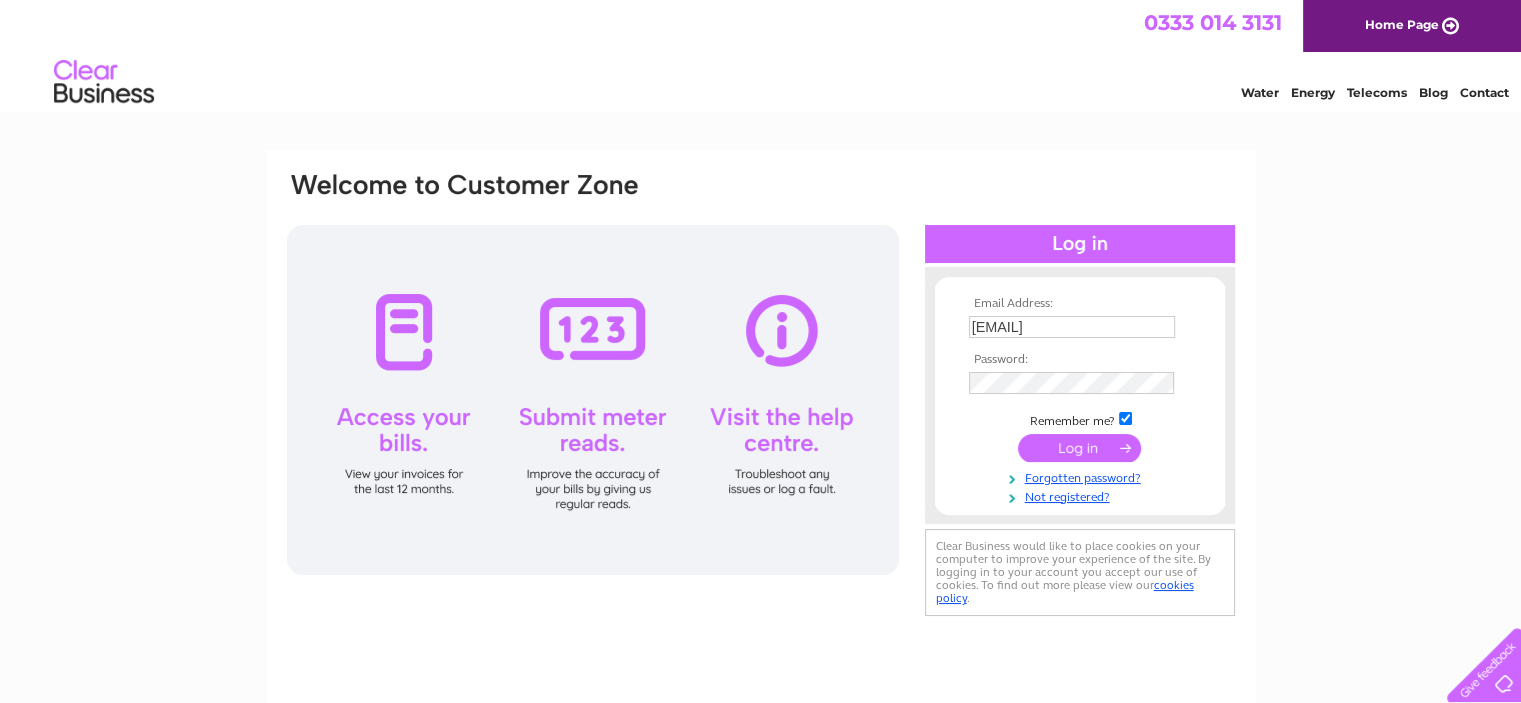 click at bounding box center [1079, 448] 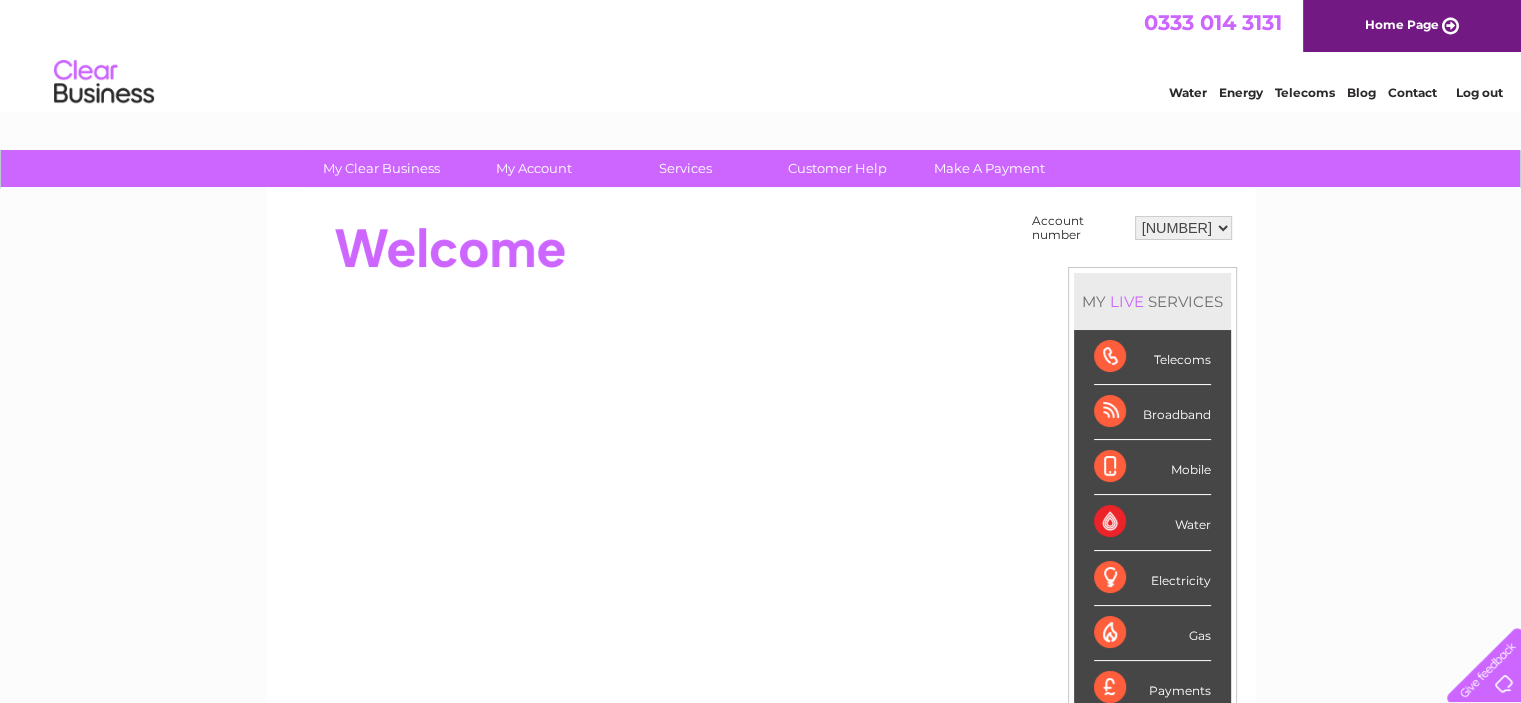 scroll, scrollTop: 0, scrollLeft: 0, axis: both 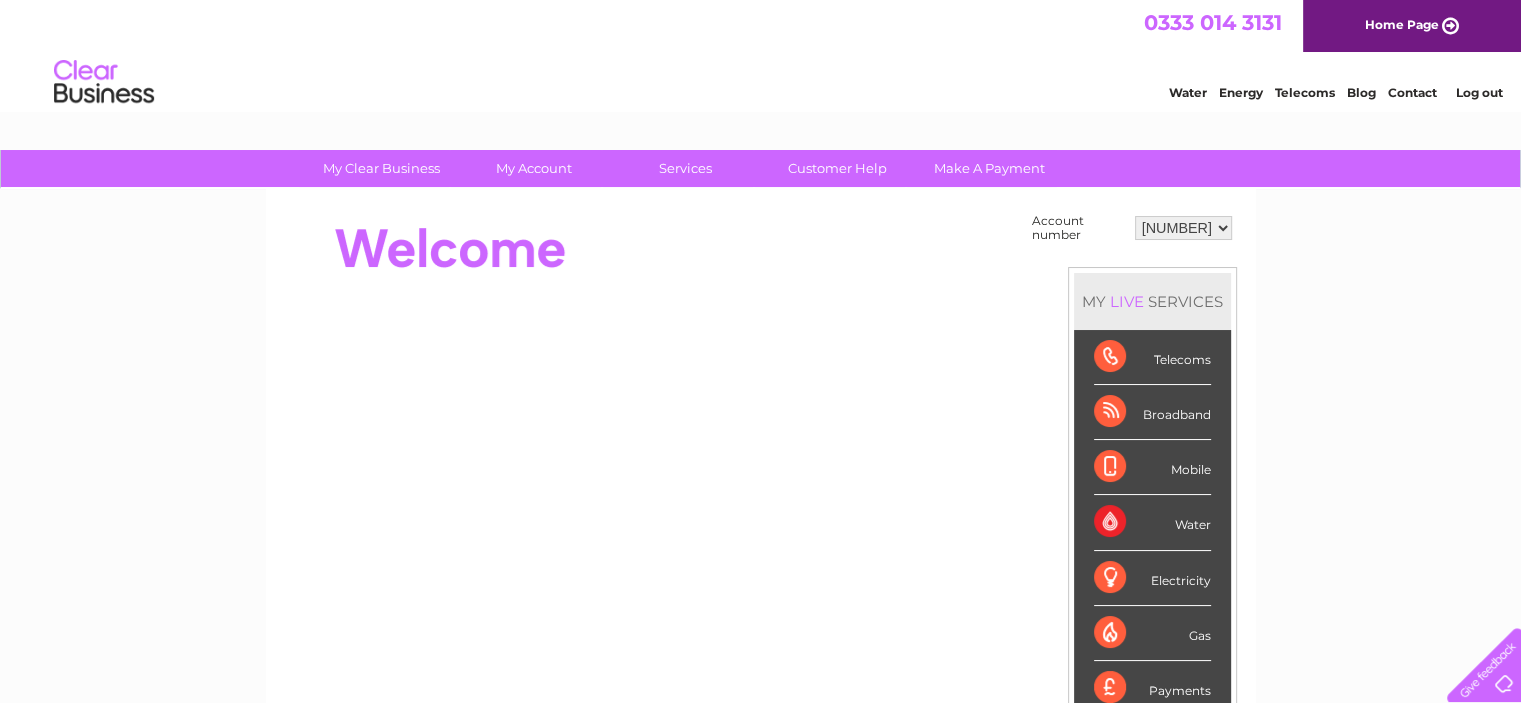 click on "942092
30270592
30272491
30277862" at bounding box center (1183, 228) 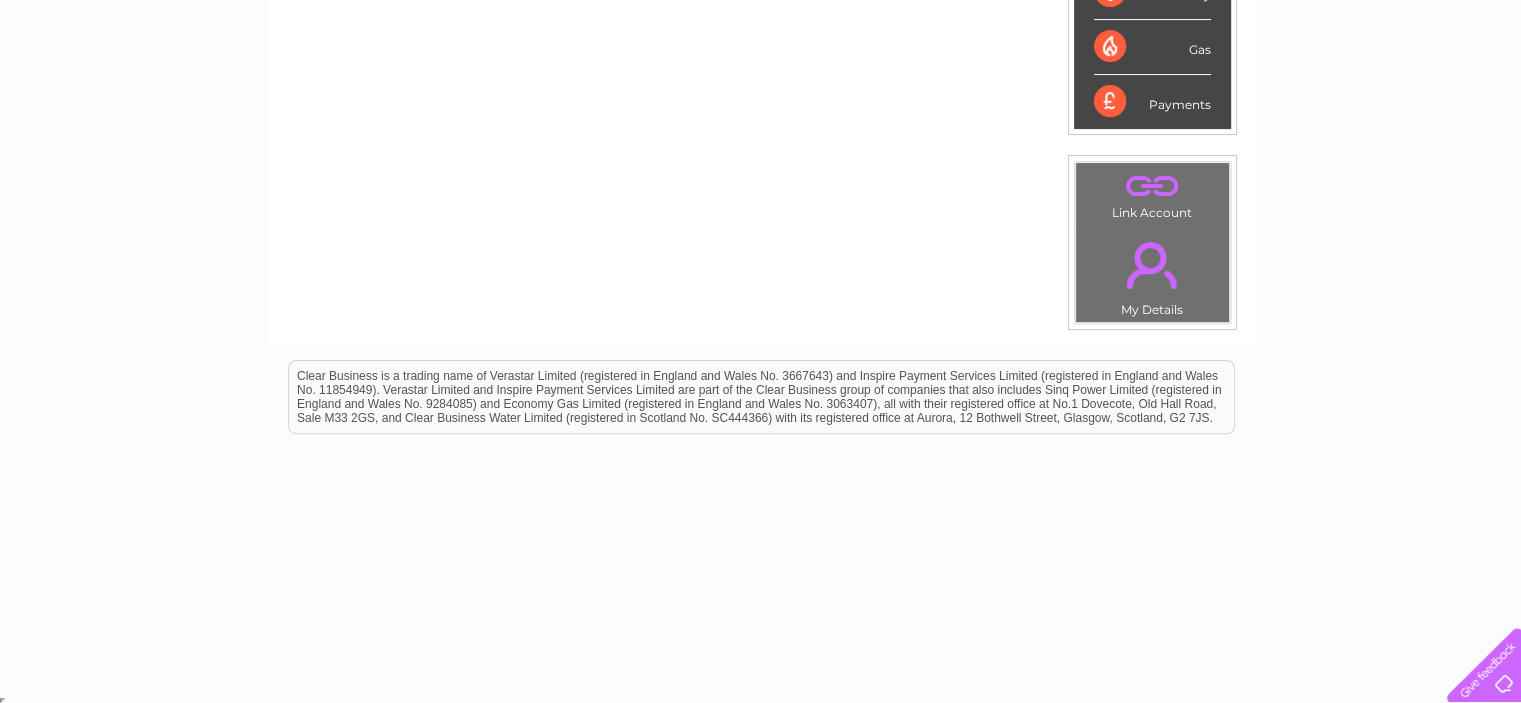 scroll, scrollTop: 0, scrollLeft: 0, axis: both 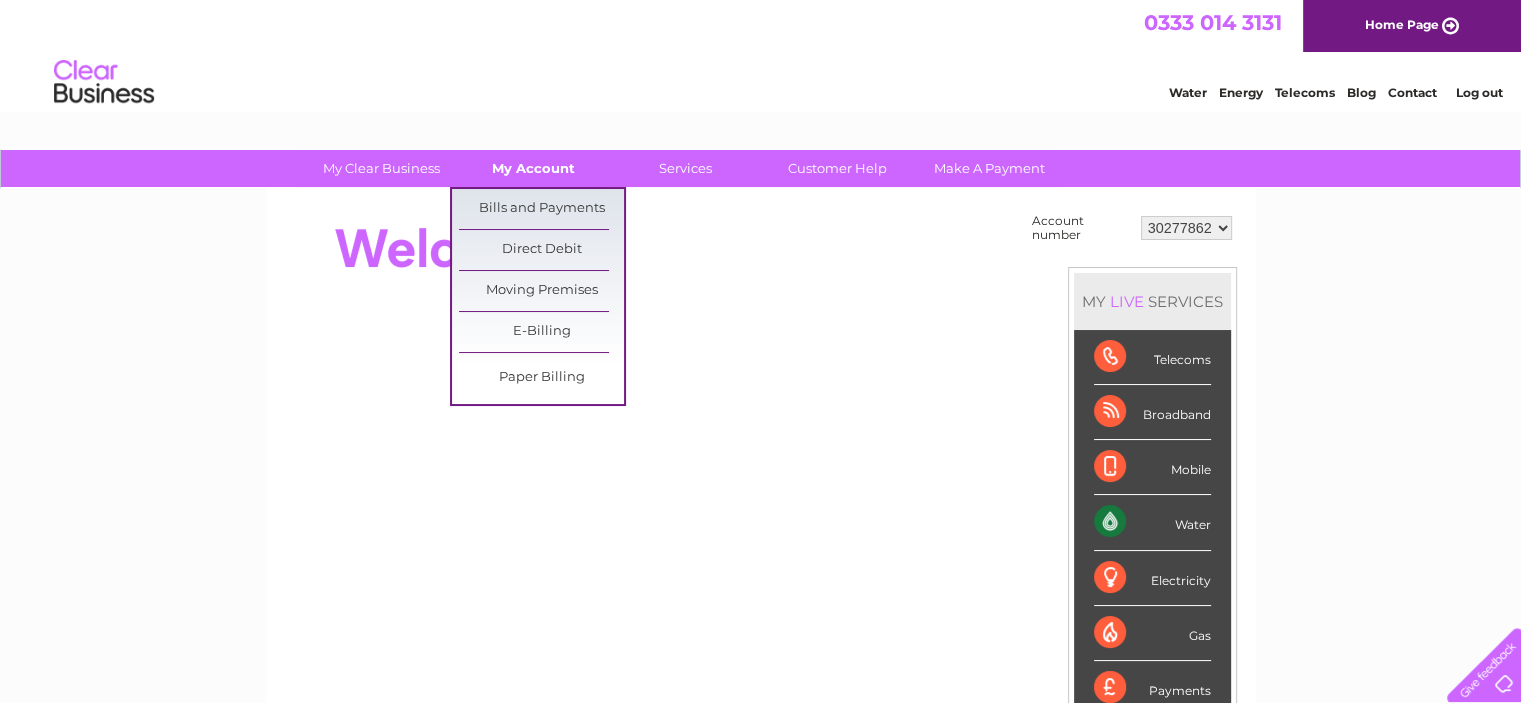 click on "My Account" at bounding box center [533, 168] 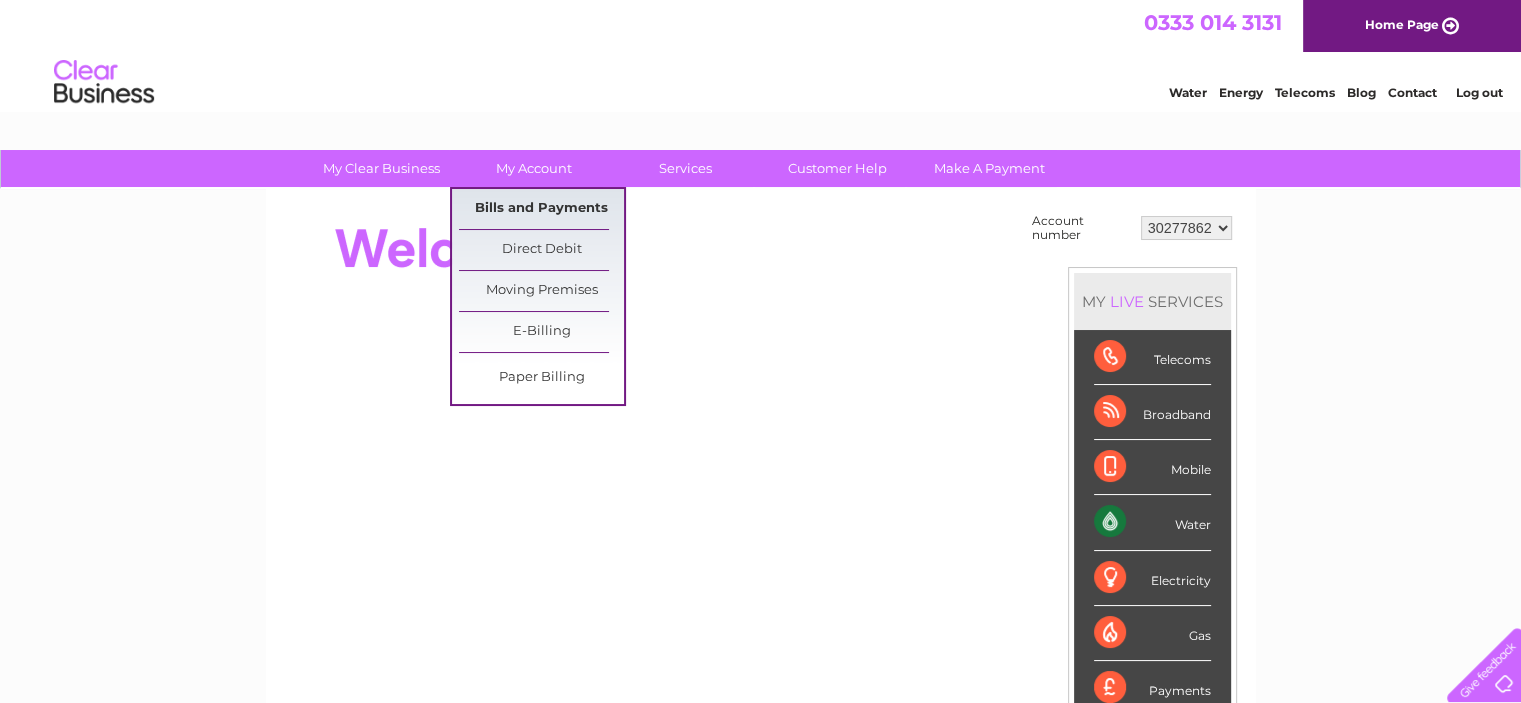 click on "Bills and Payments" at bounding box center (541, 209) 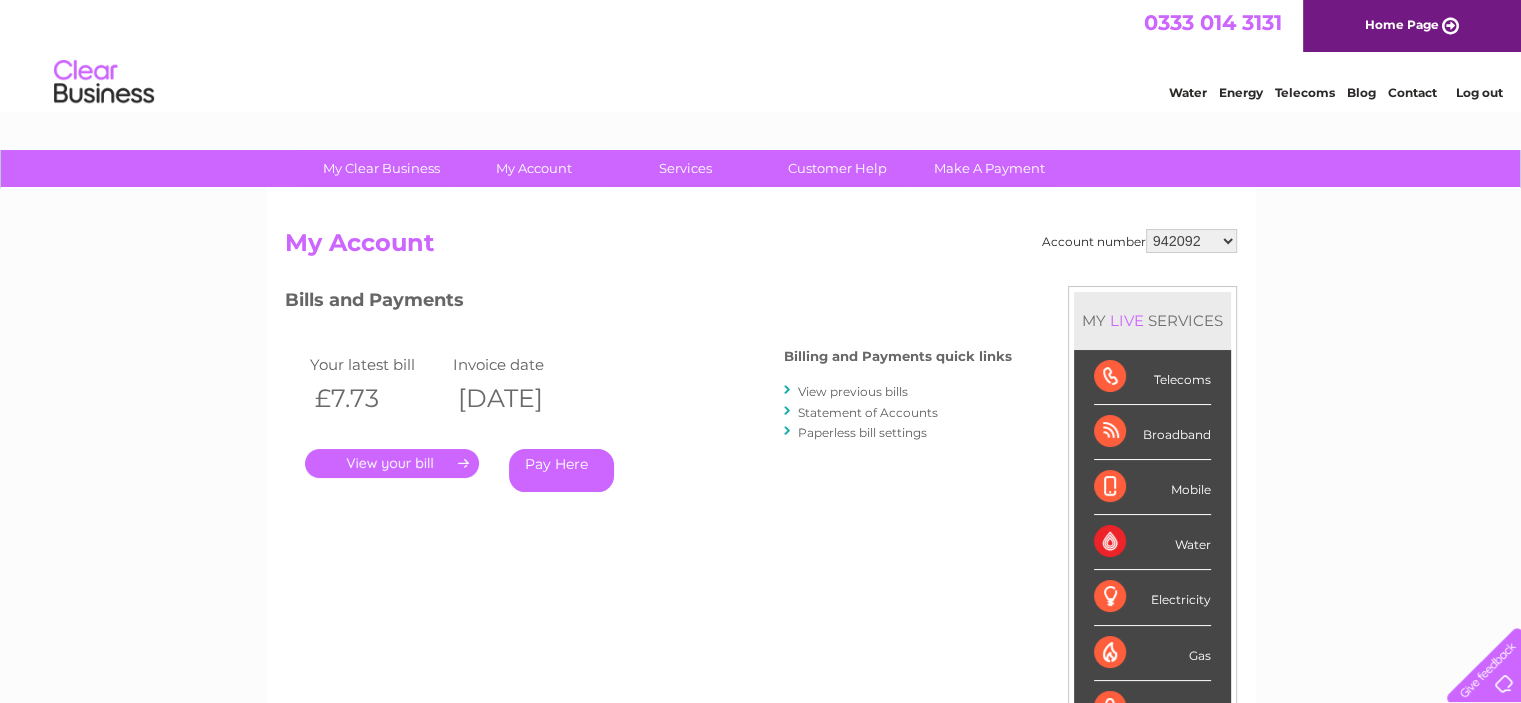 scroll, scrollTop: 0, scrollLeft: 0, axis: both 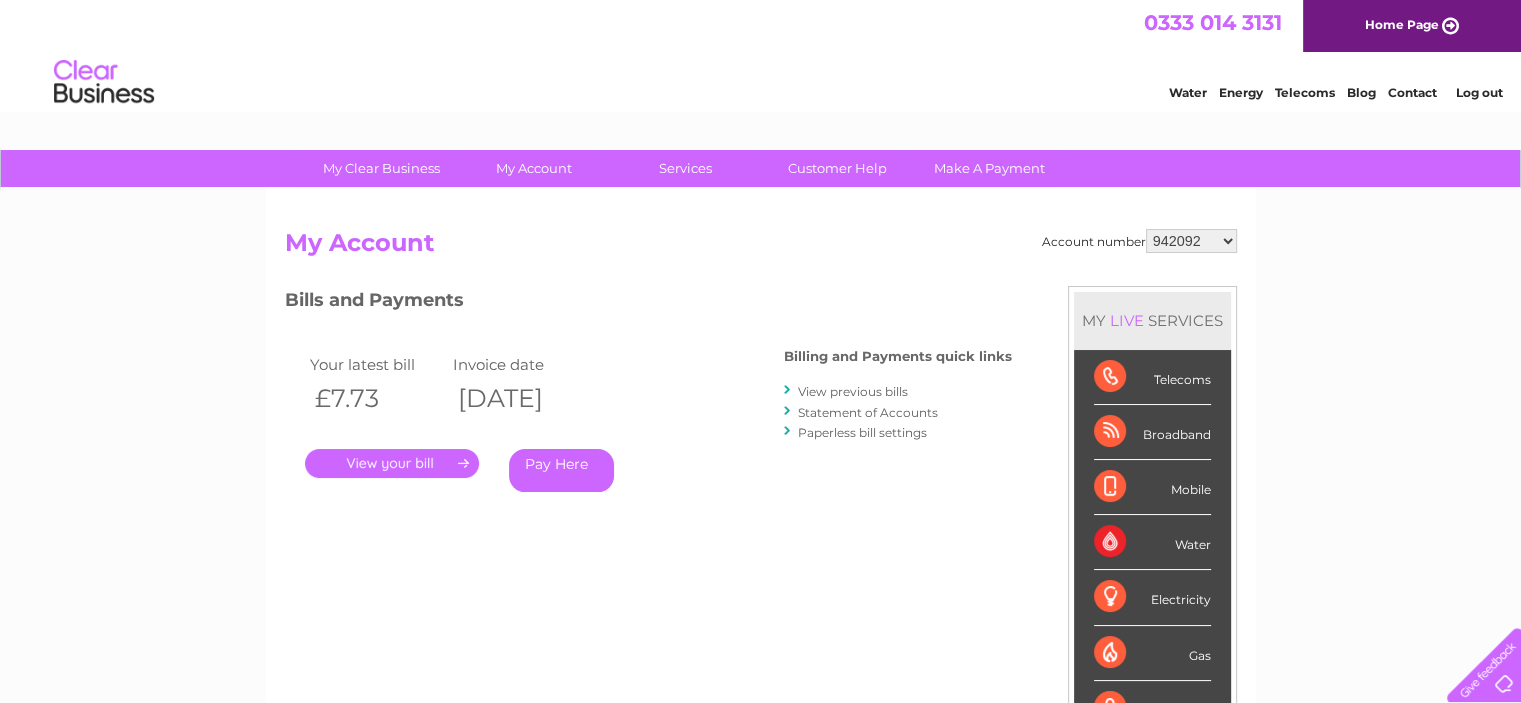 click on "[NUMBER]
[NUMBER]
[NUMBER]
[NUMBER]" at bounding box center (1191, 241) 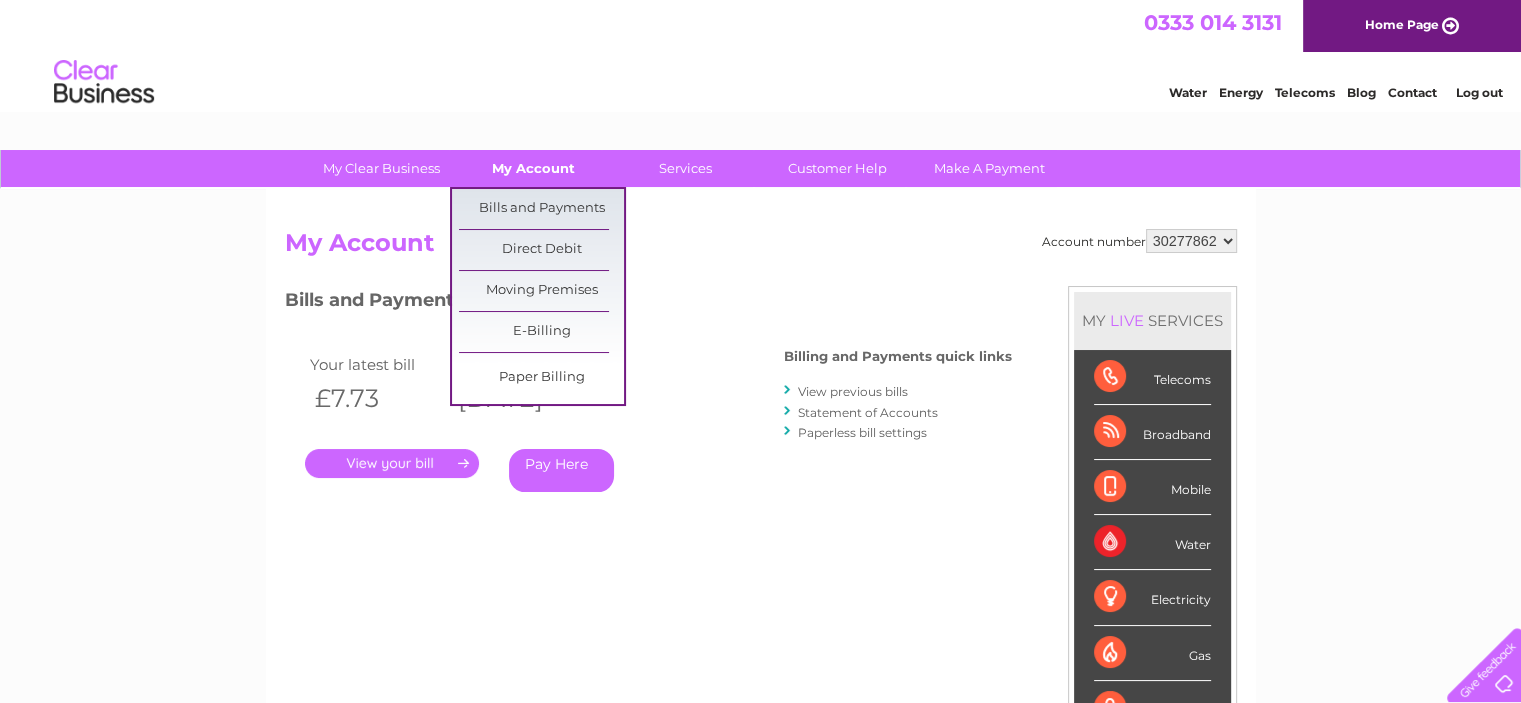 click on "My Account" at bounding box center [533, 168] 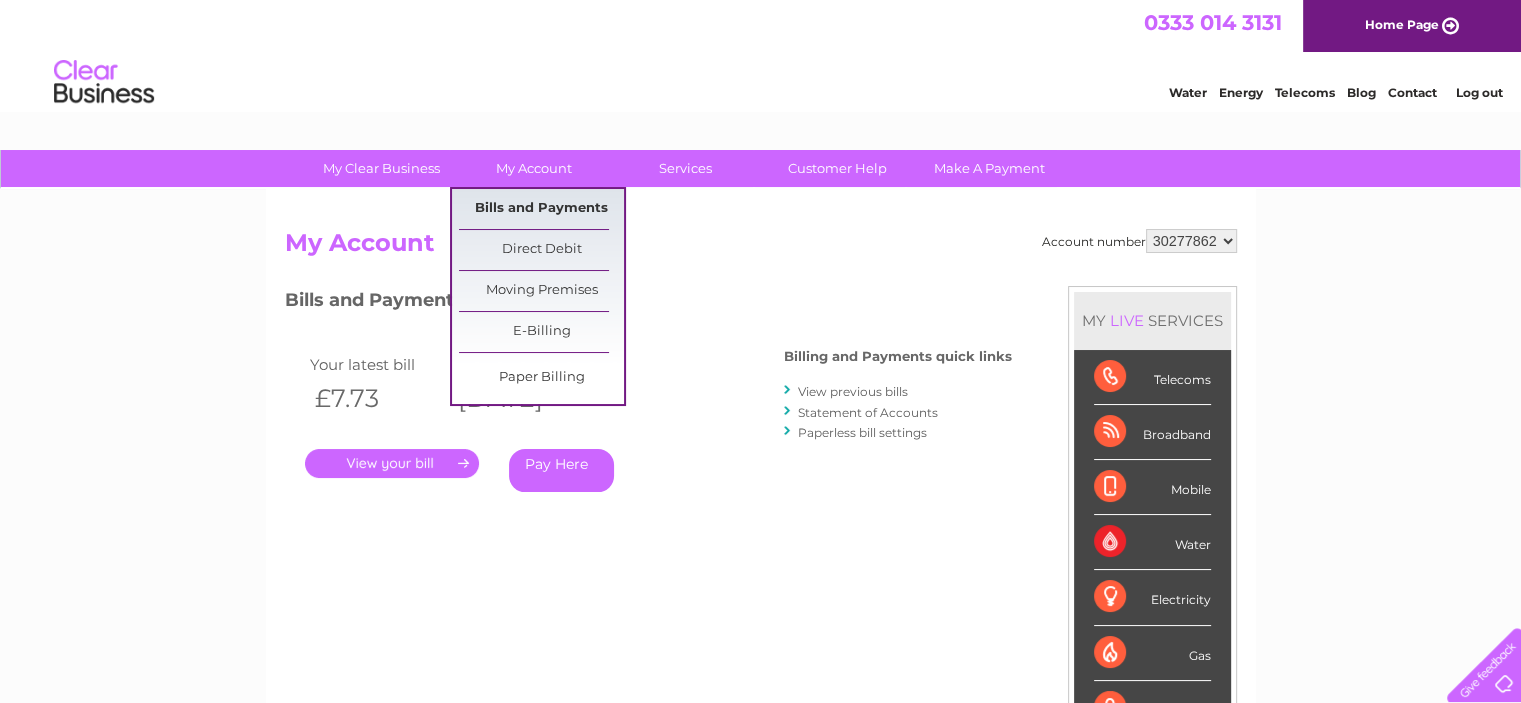 click on "Bills and Payments" at bounding box center [541, 209] 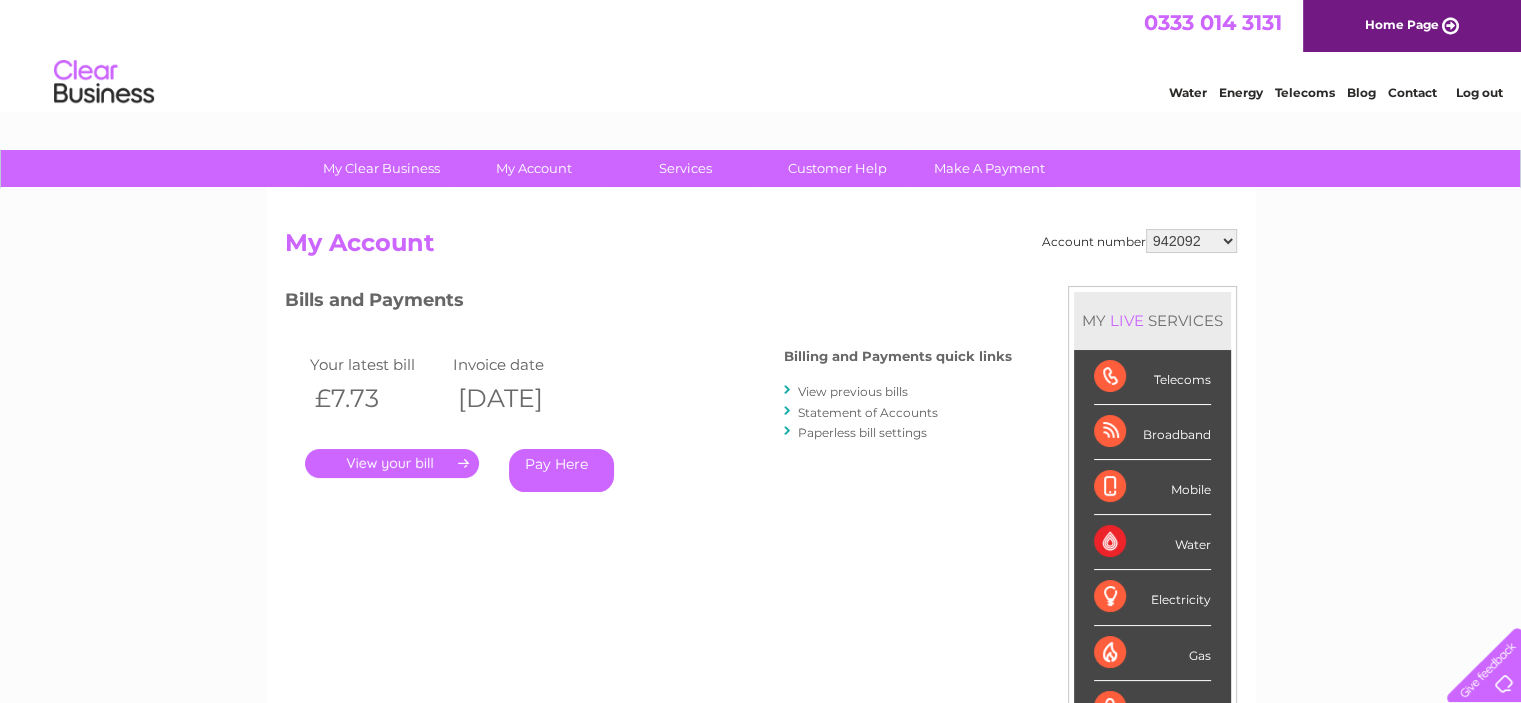 scroll, scrollTop: 0, scrollLeft: 0, axis: both 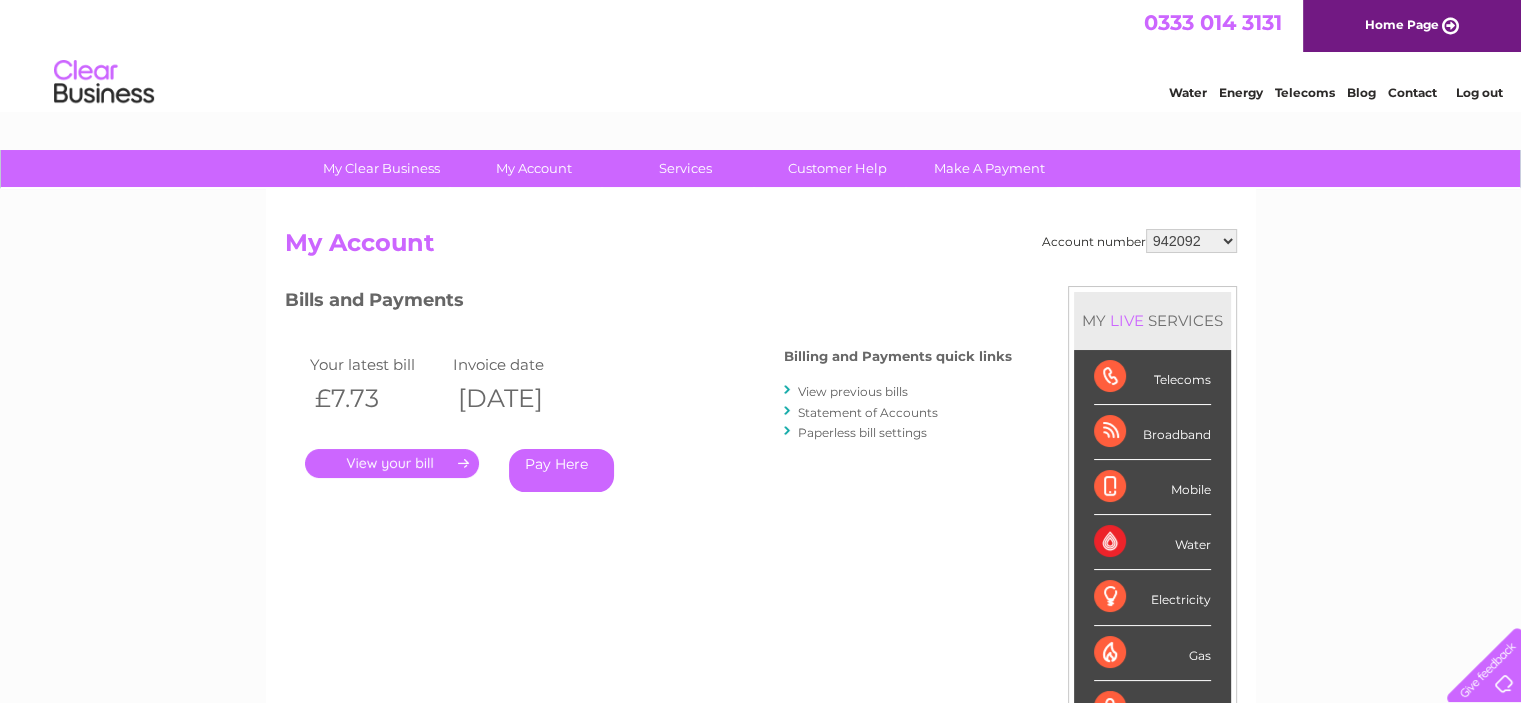 click on "942092
30270592
30272491
30277862" at bounding box center [1191, 241] 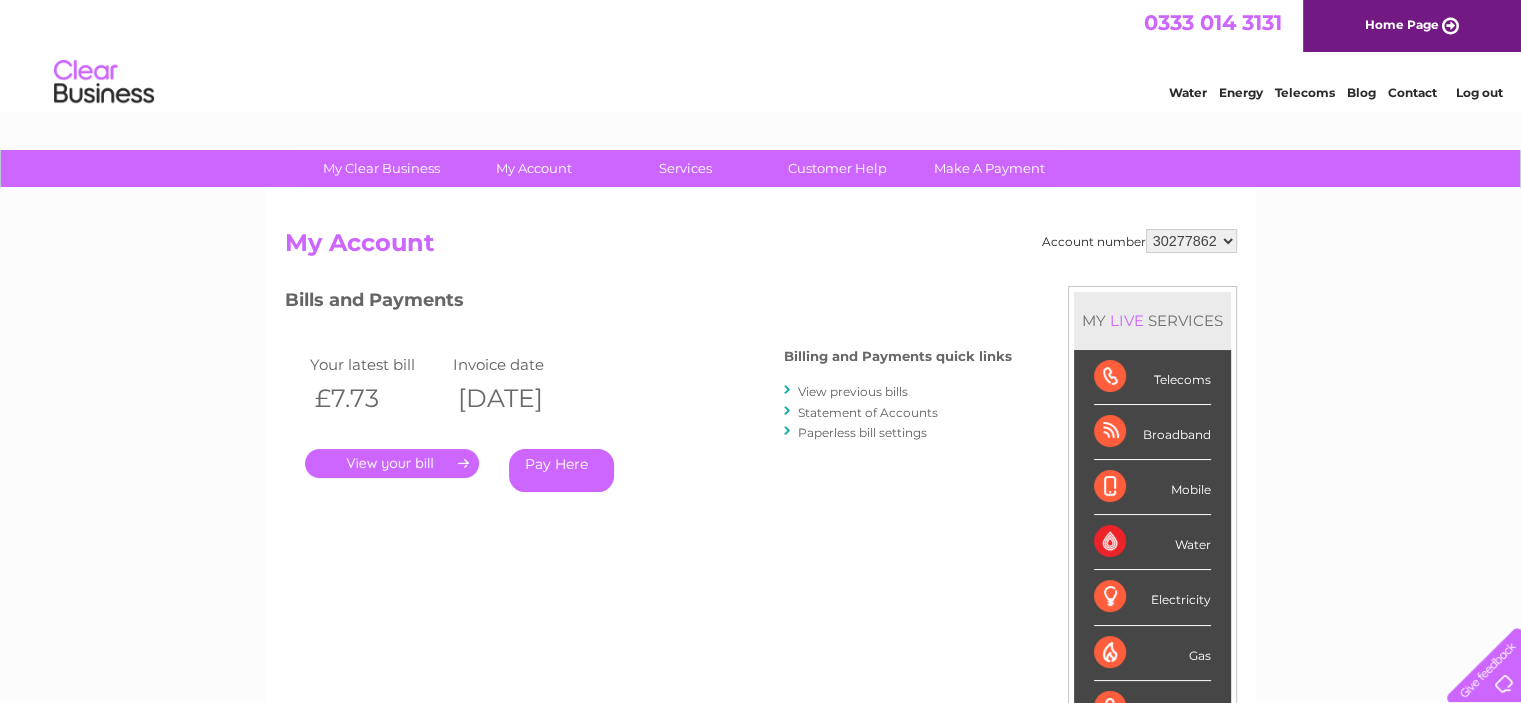 click on "MY LIVE SERVICES" at bounding box center (1152, 320) 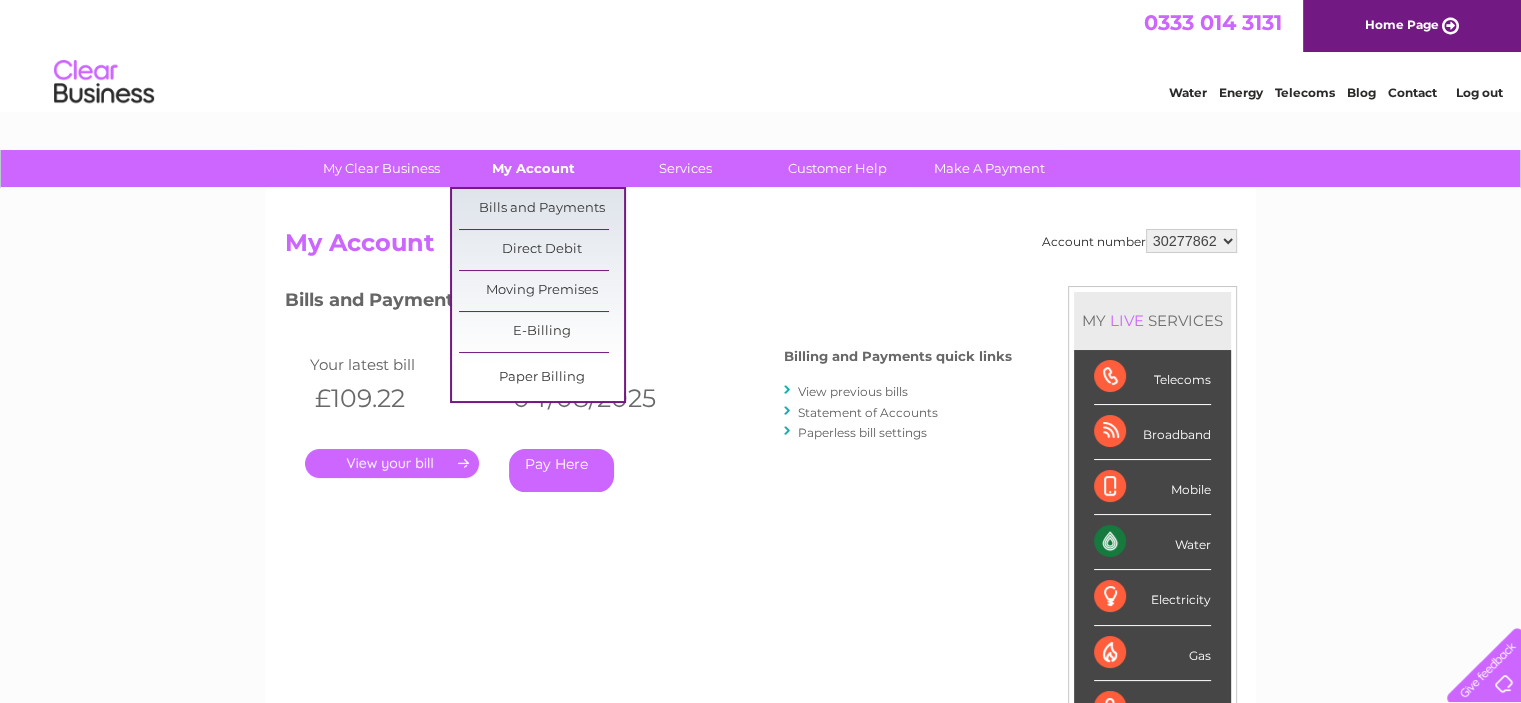 scroll, scrollTop: 0, scrollLeft: 0, axis: both 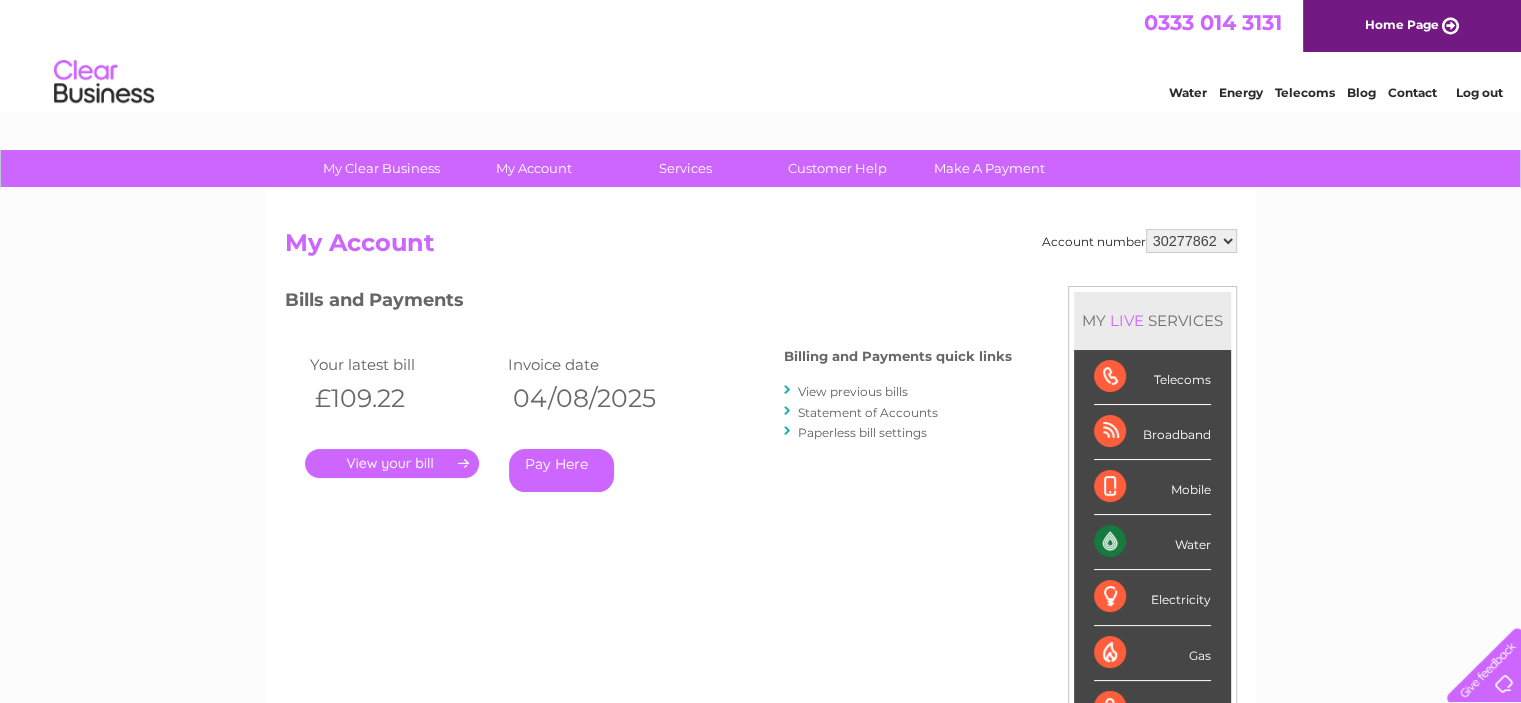 drag, startPoint x: 728, startPoint y: 505, endPoint x: 660, endPoint y: 502, distance: 68.06615 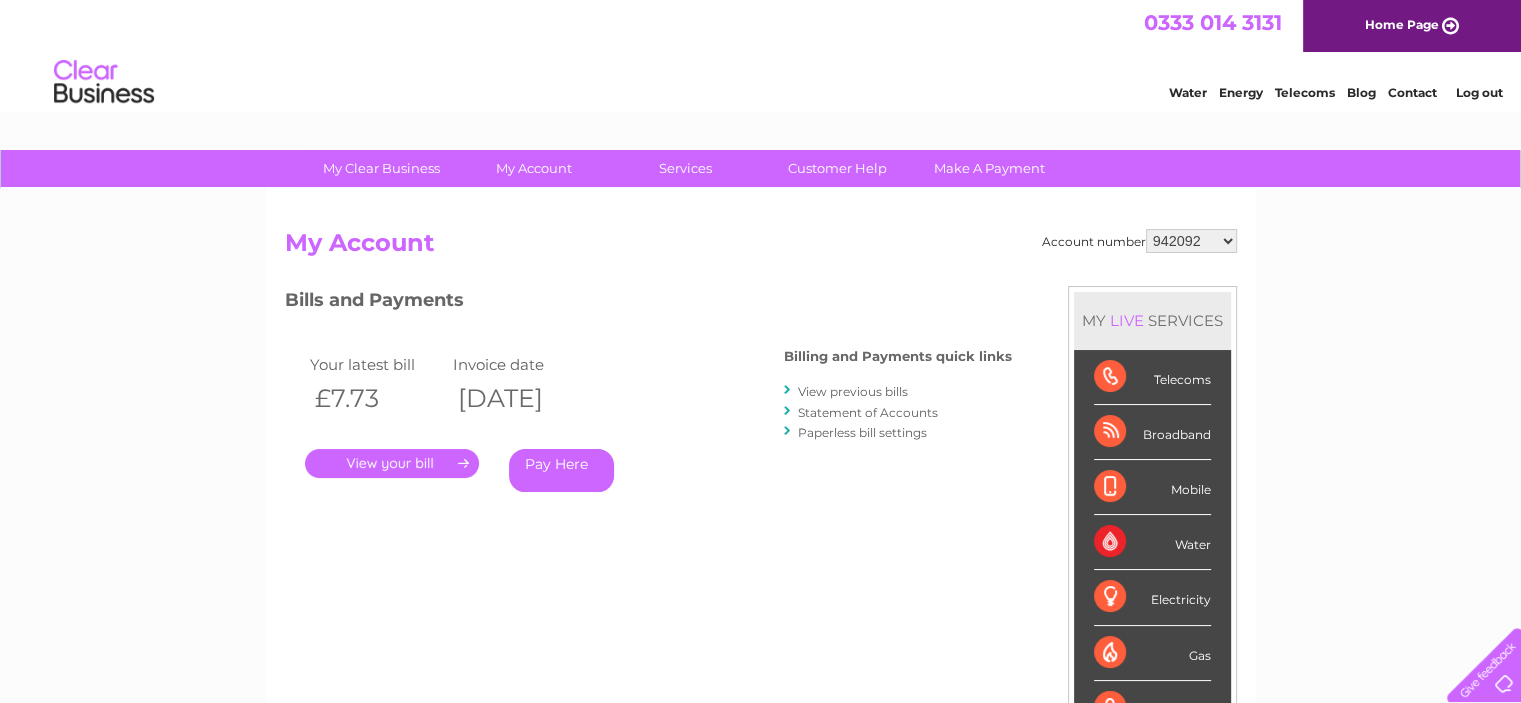 scroll, scrollTop: 0, scrollLeft: 0, axis: both 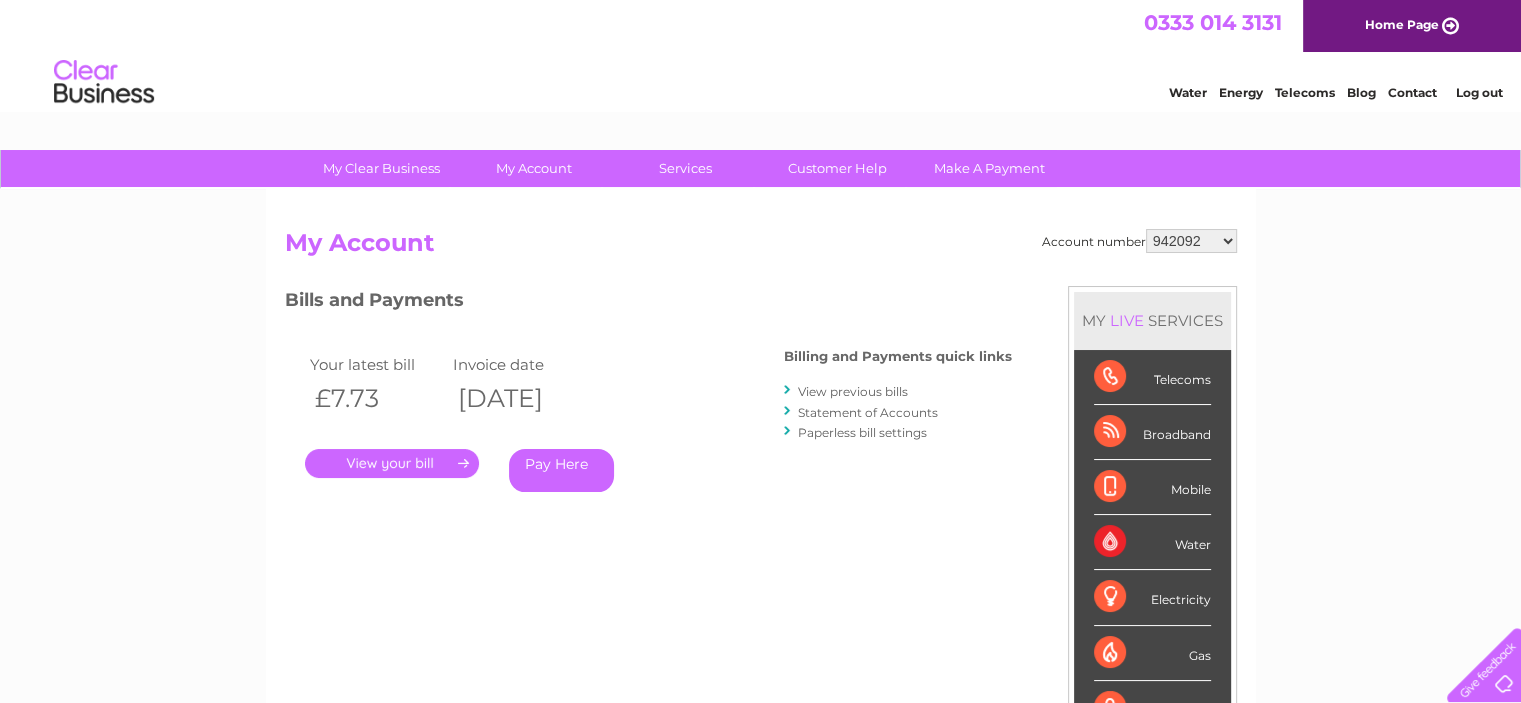 click on "[NUMBER]
[NUMBER]
[NUMBER]
[NUMBER]" at bounding box center [1191, 241] 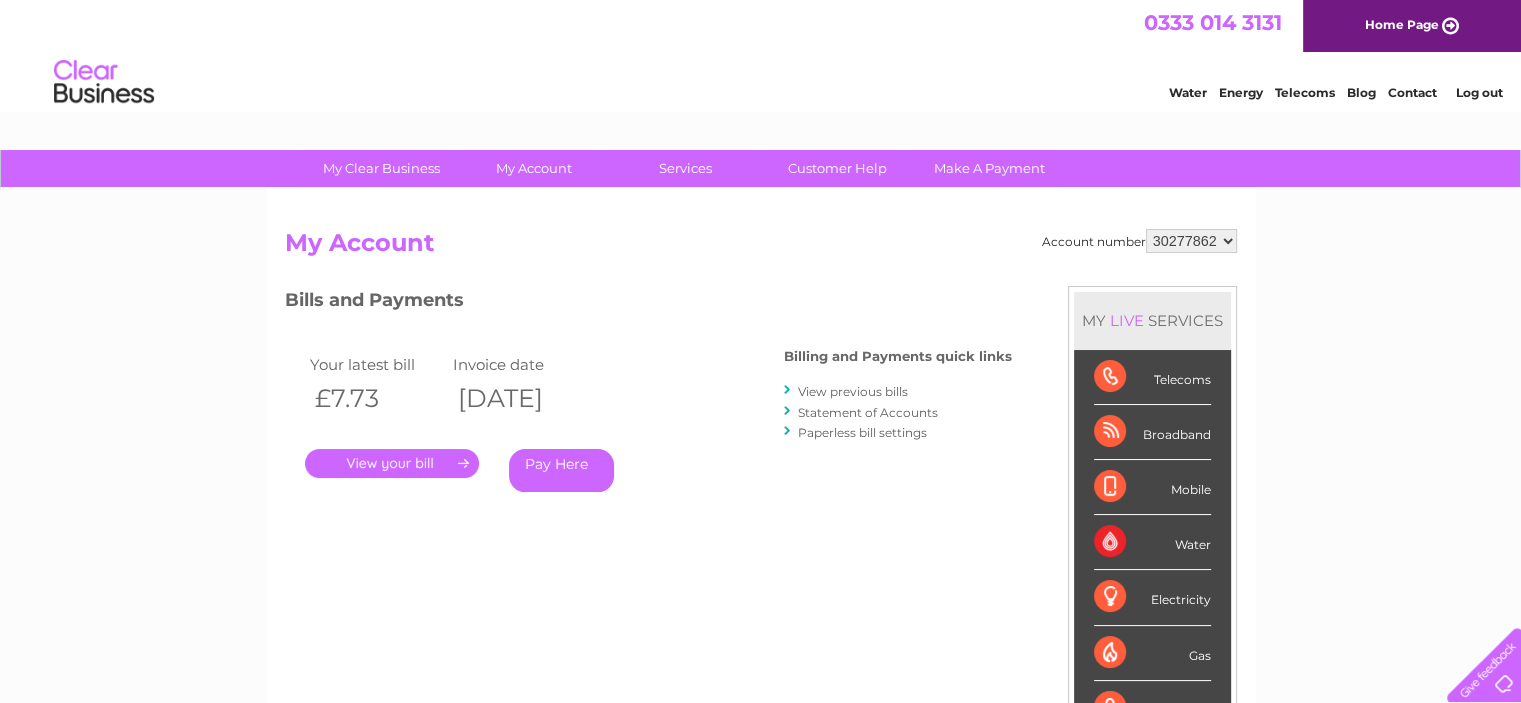 click on "[NUMBER]
[NUMBER]
[NUMBER]
[NUMBER]" at bounding box center (1191, 241) 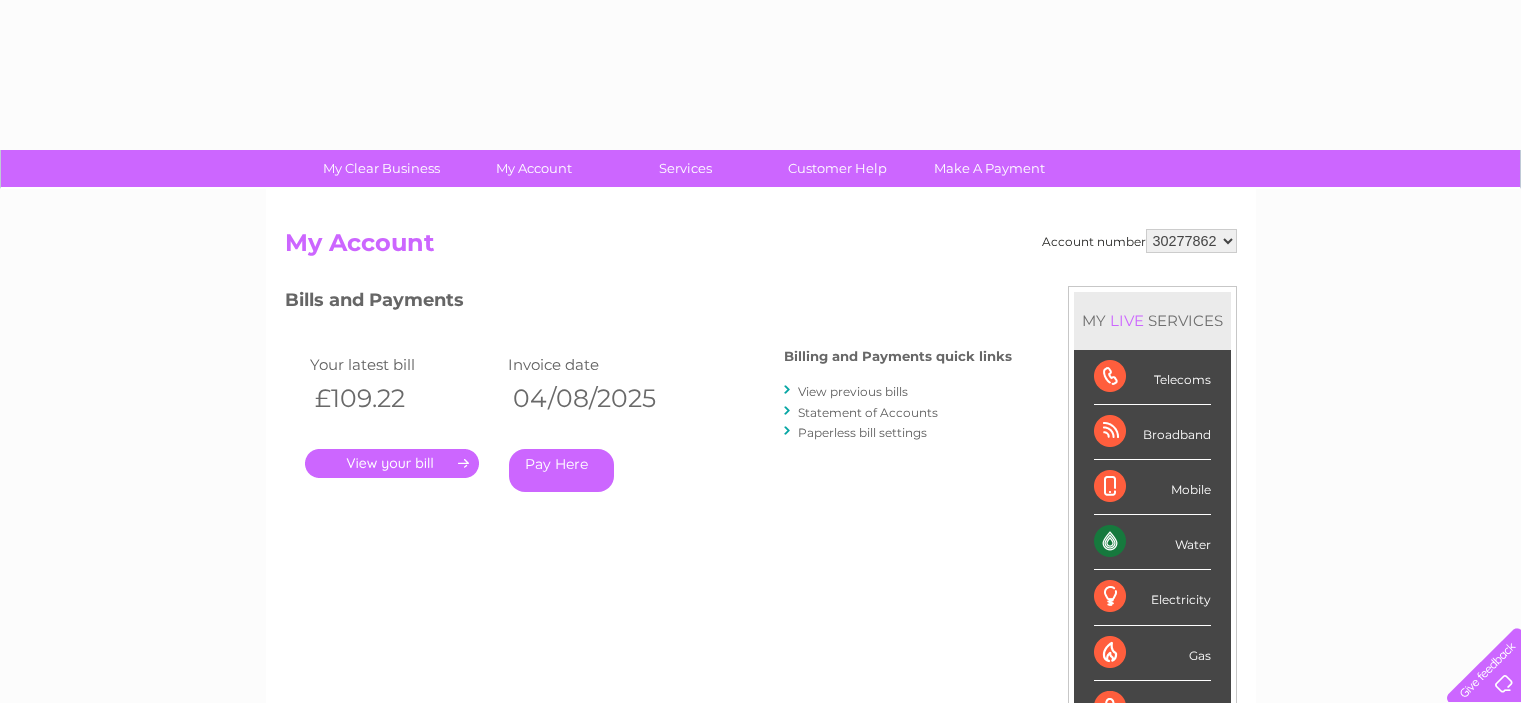 click on "Account number    942092
30270592
30272491
30277862
My Account
MY LIVE SERVICES
Telecoms
Broadband
Mobile
Water
Electricity
Gas
Payments
Bills and Payments" at bounding box center [761, 520] 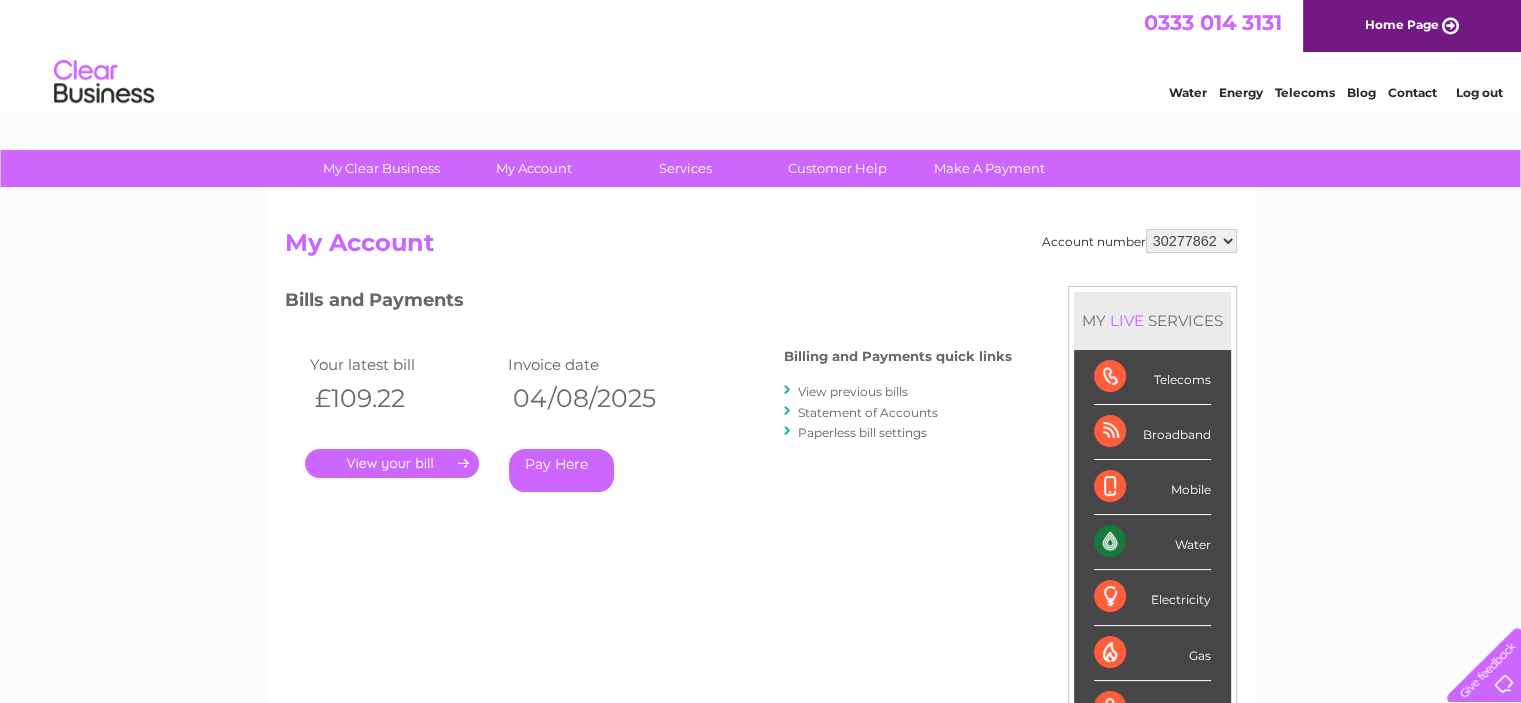 scroll, scrollTop: 0, scrollLeft: 0, axis: both 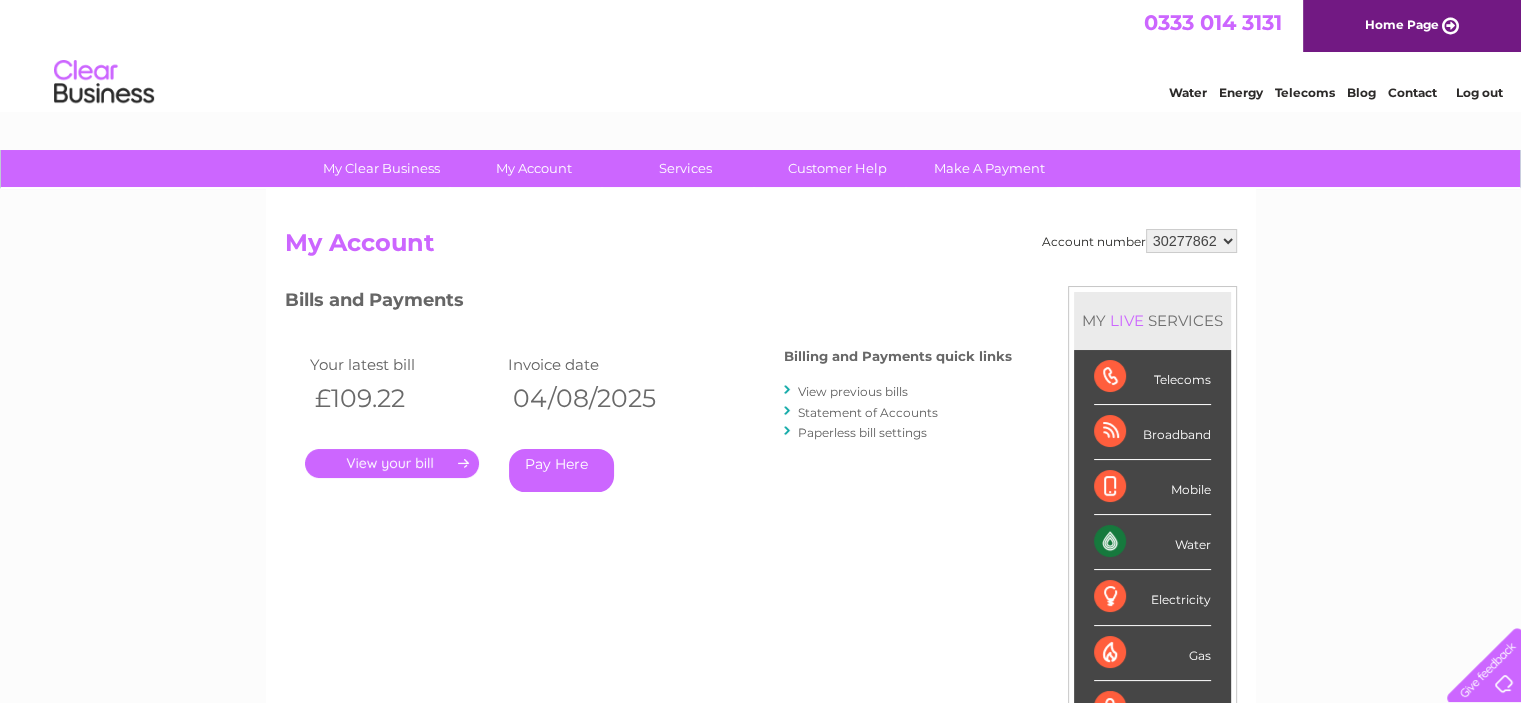 click on "." at bounding box center [392, 463] 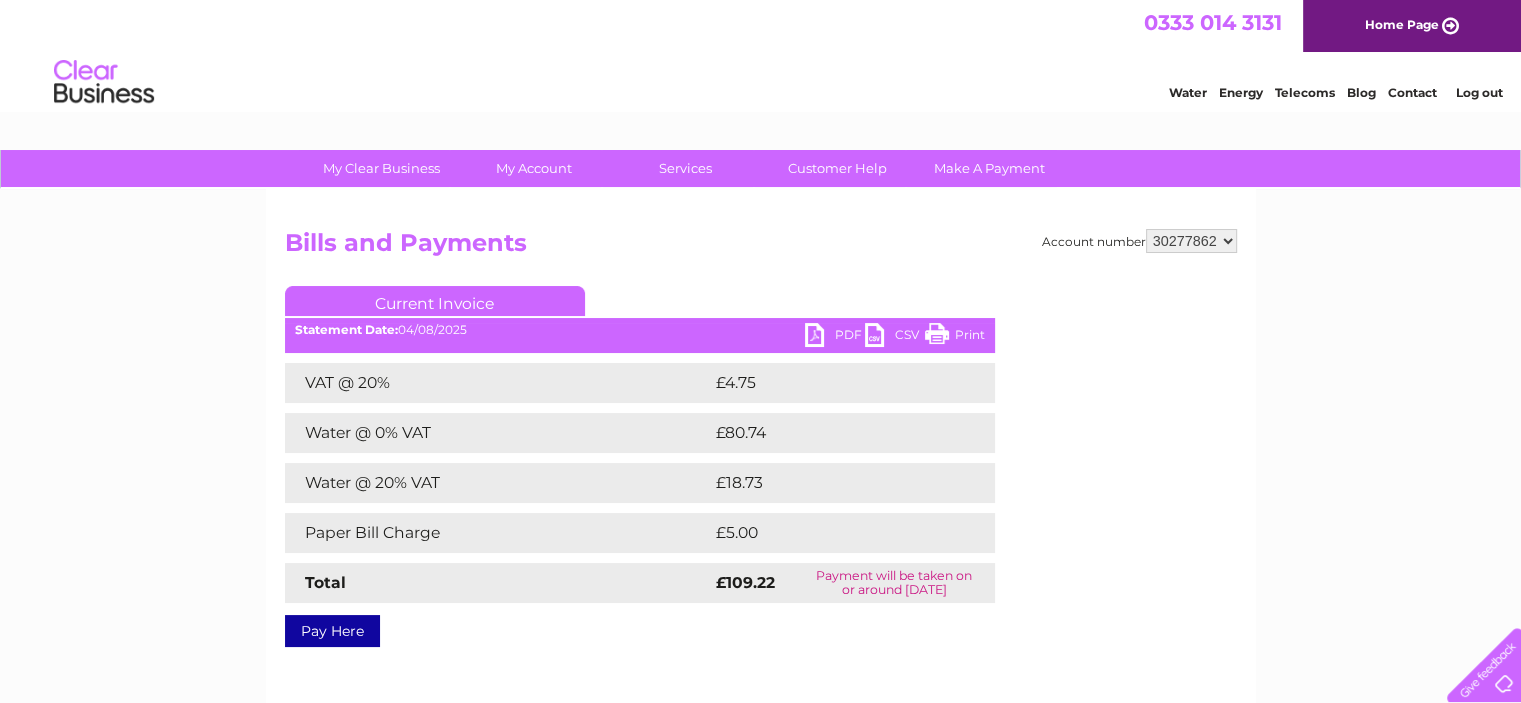 scroll, scrollTop: 0, scrollLeft: 0, axis: both 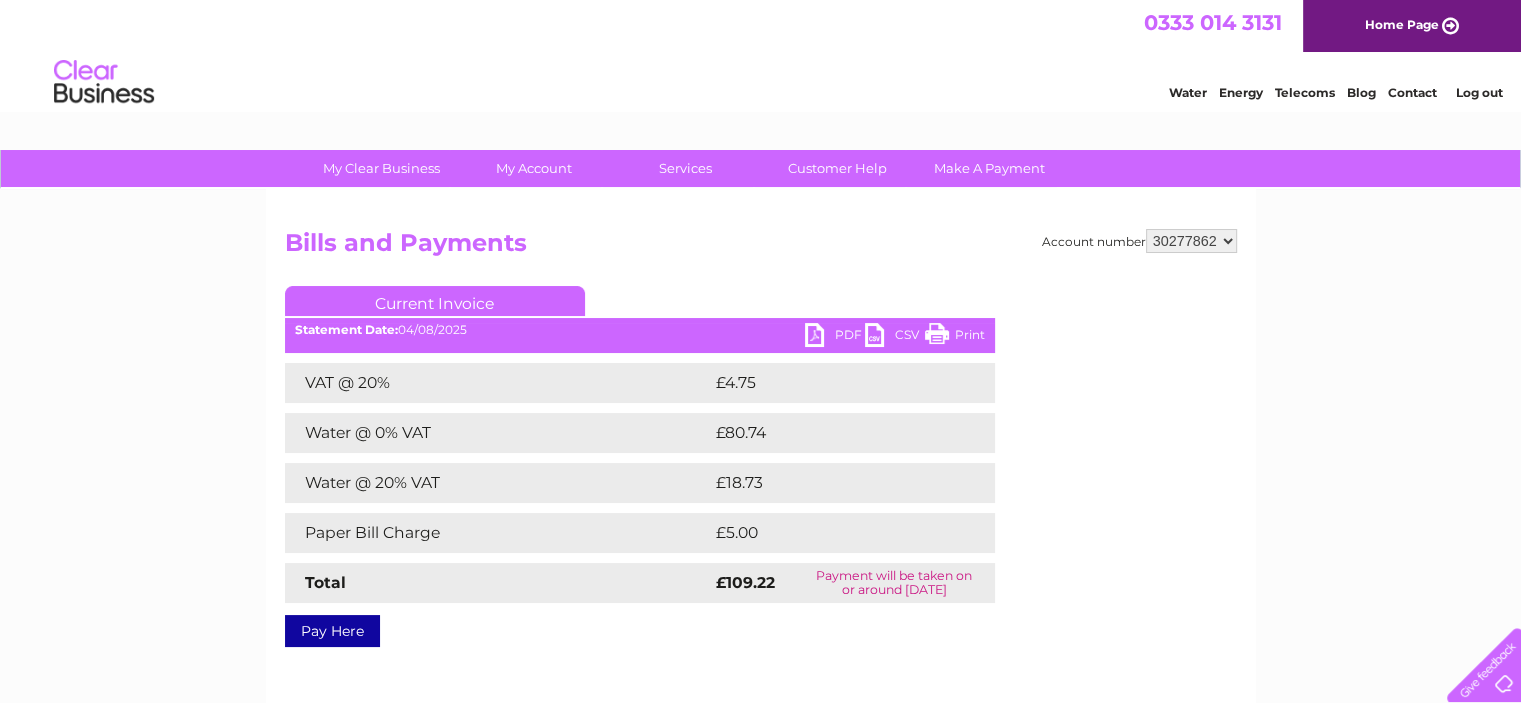click on "PDF" at bounding box center [835, 337] 